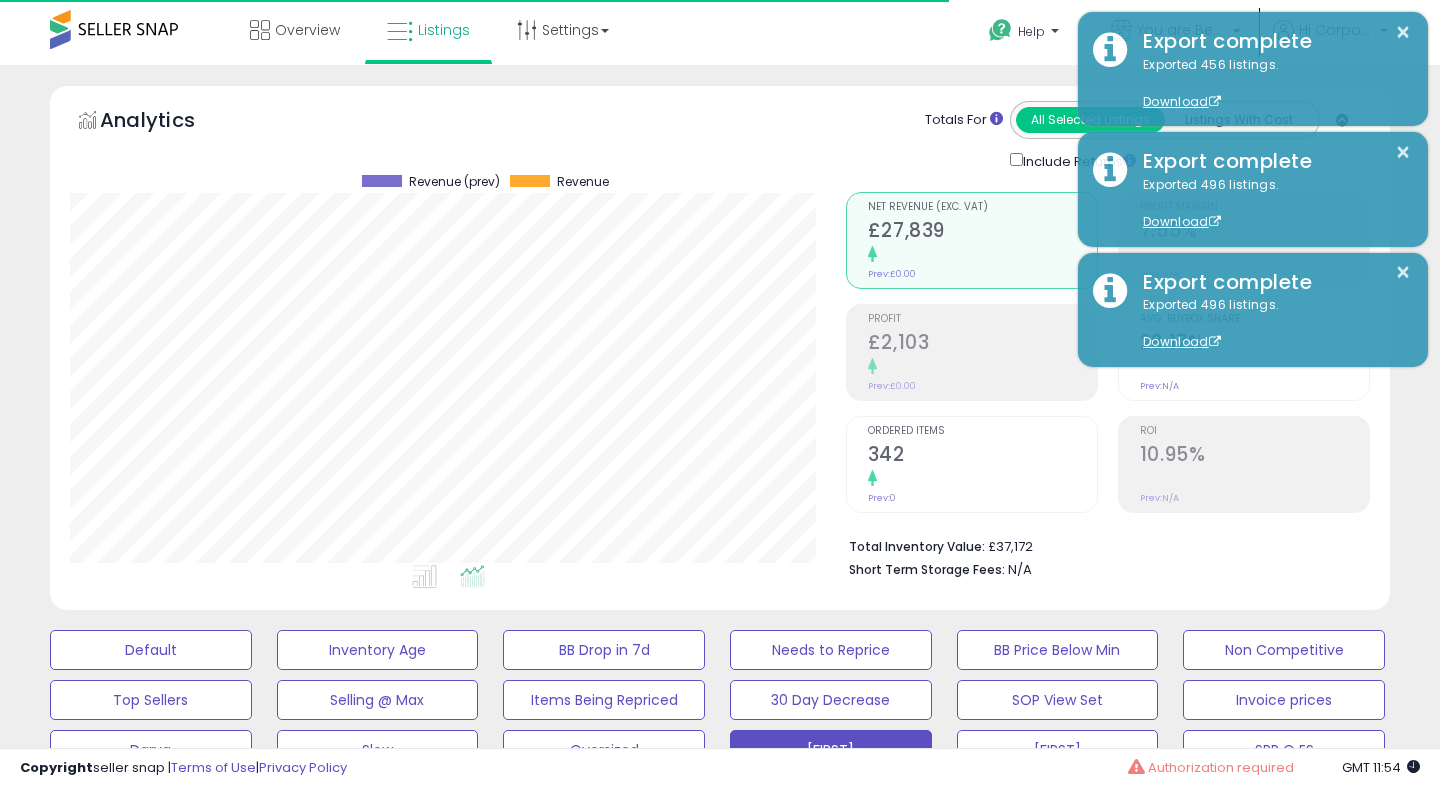 scroll, scrollTop: 0, scrollLeft: 0, axis: both 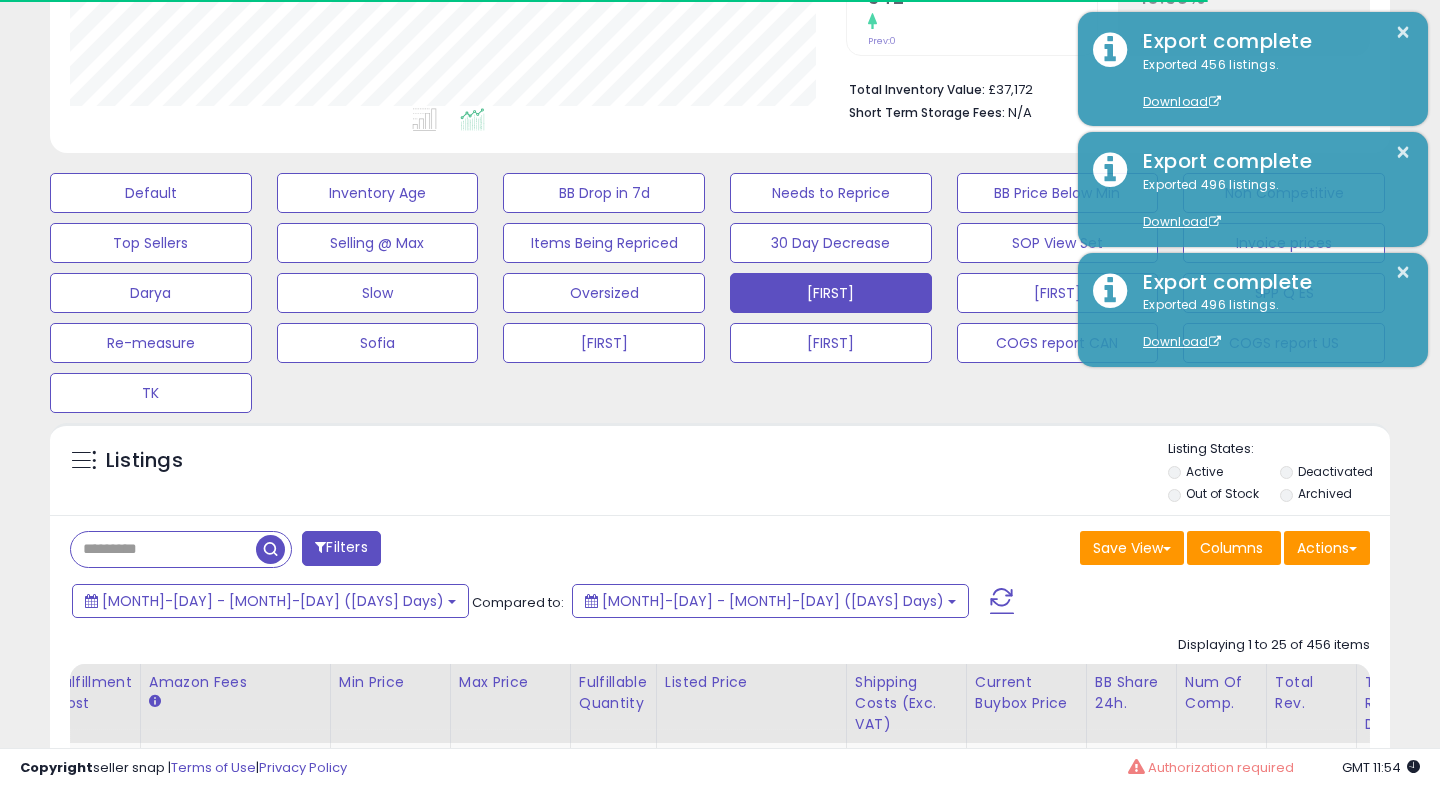 click at bounding box center [1002, 601] 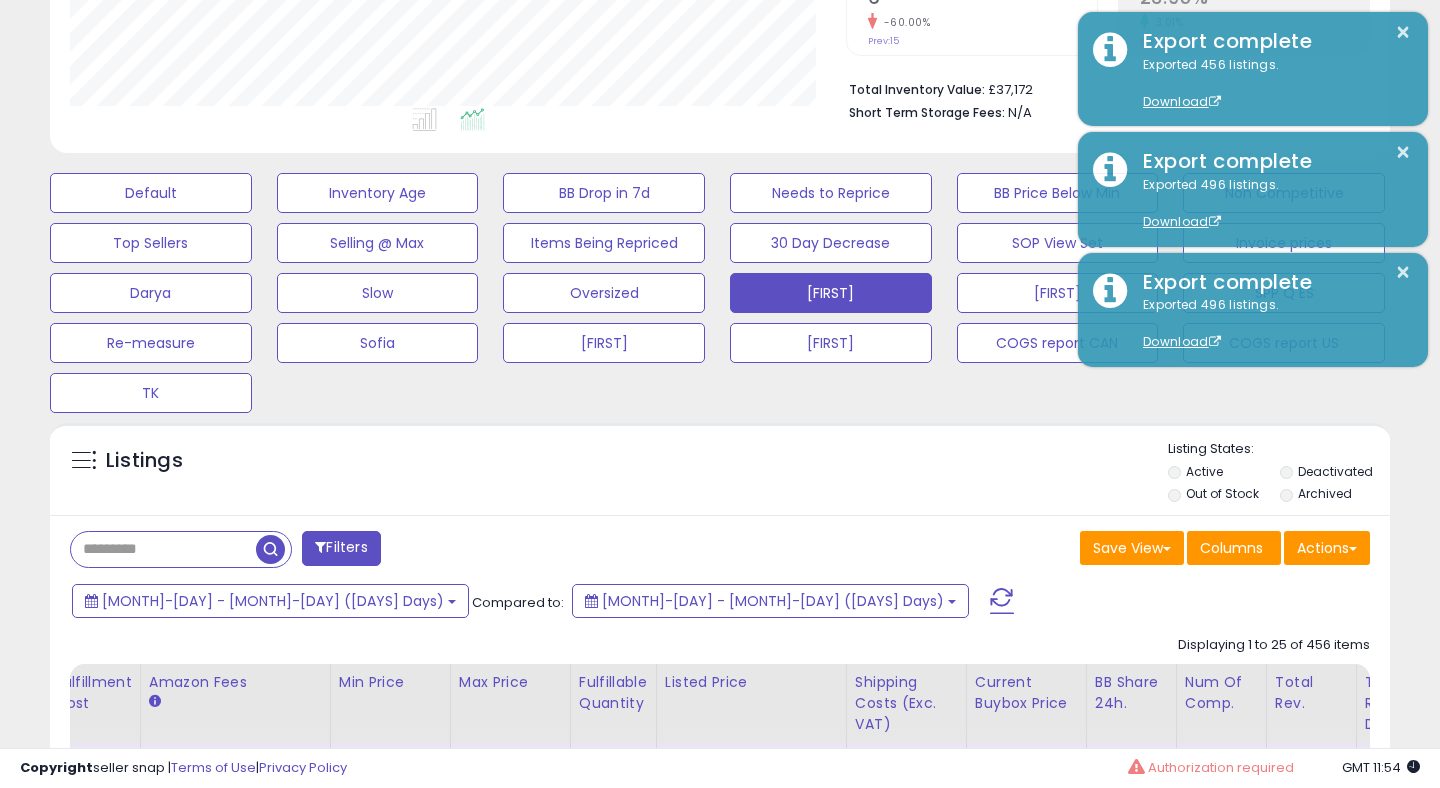 scroll, scrollTop: 999590, scrollLeft: 999224, axis: both 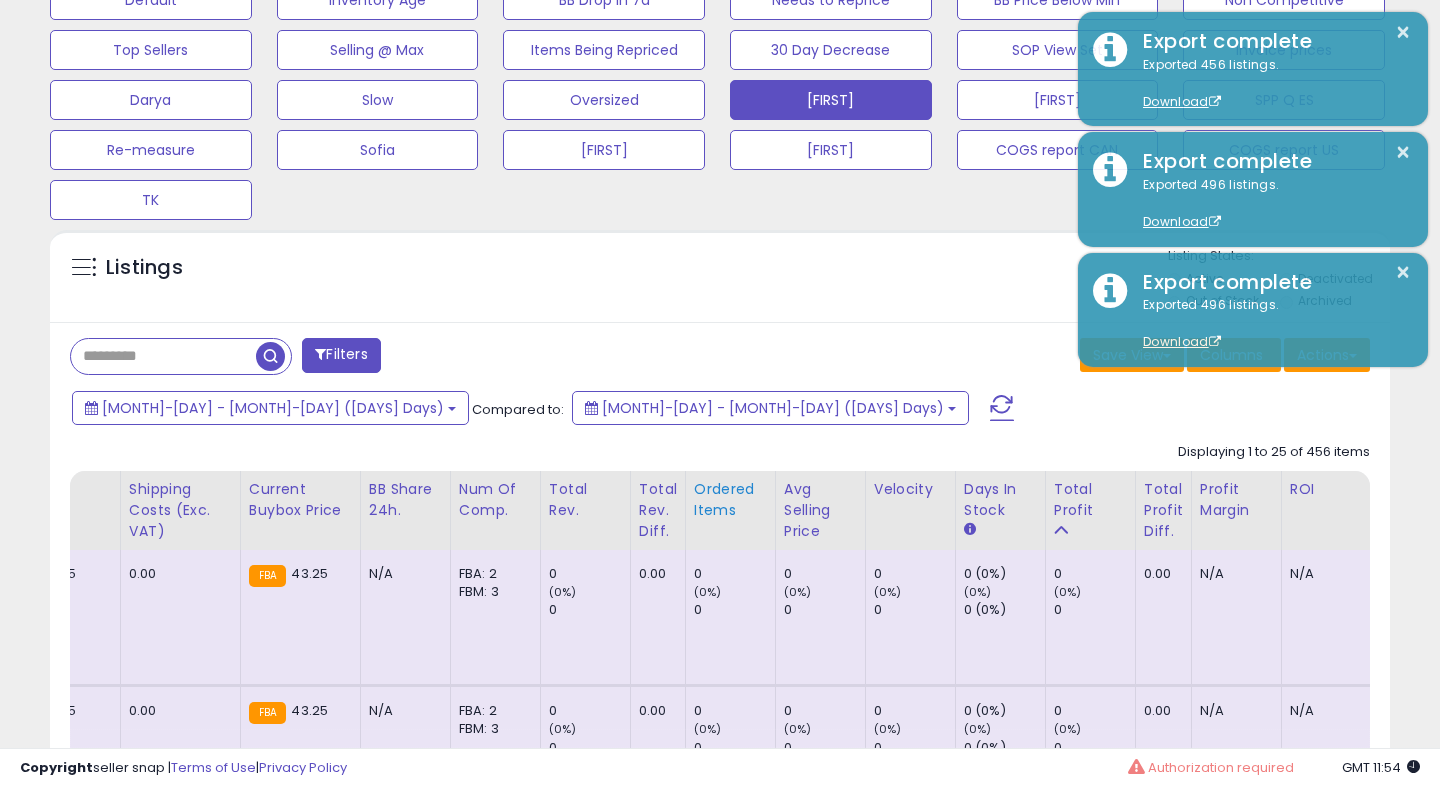 click on "Ordered Items" at bounding box center [730, 500] 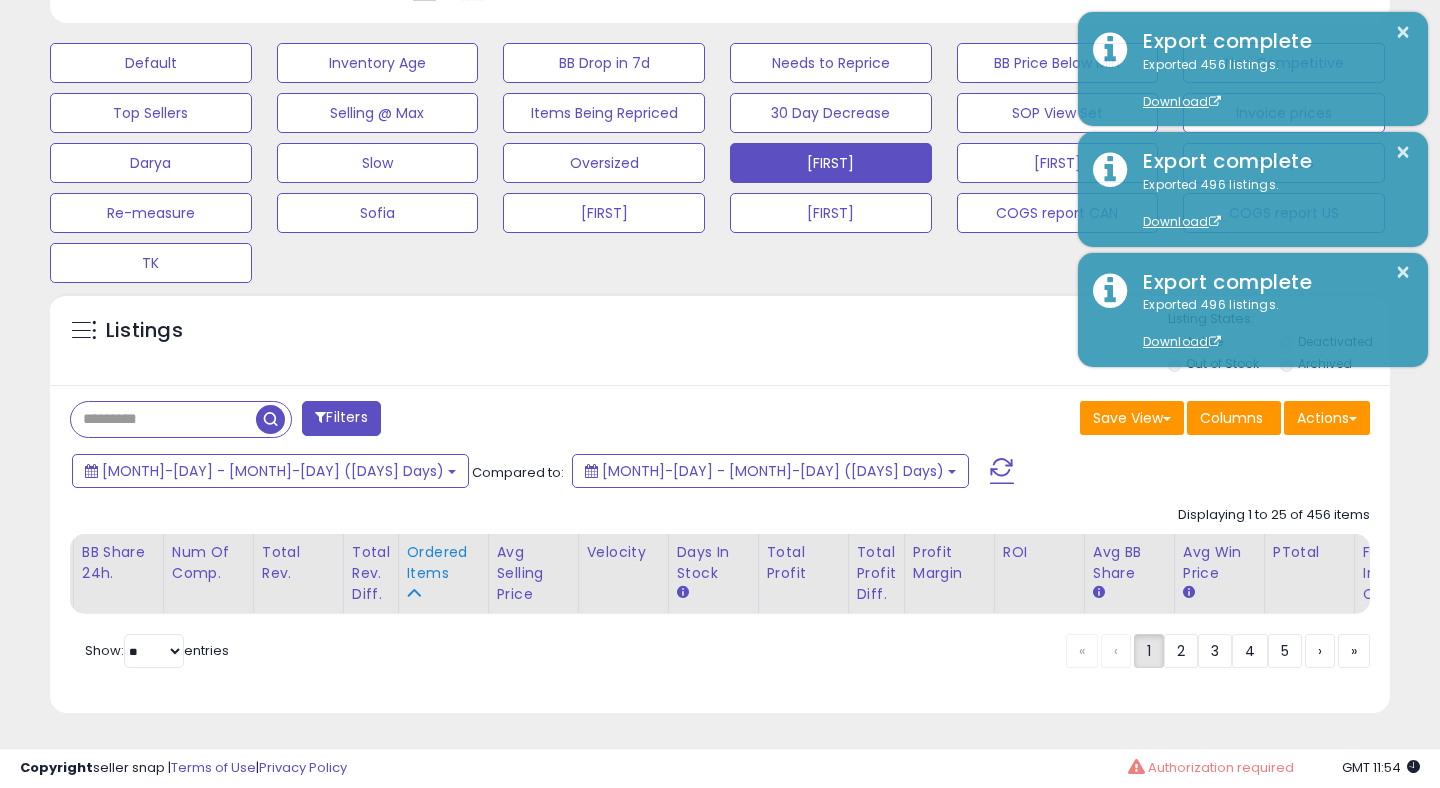 scroll, scrollTop: 587, scrollLeft: 0, axis: vertical 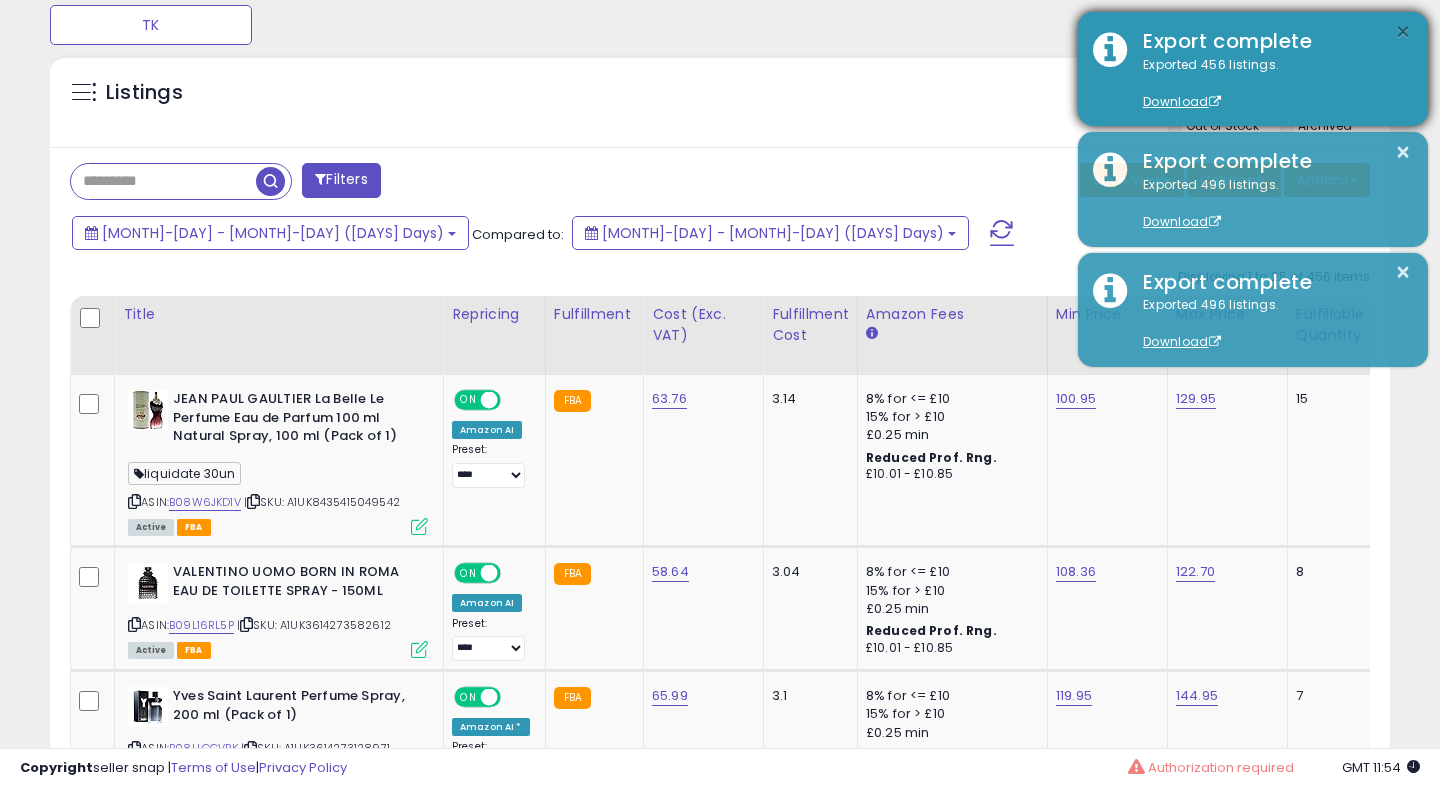 click on "×" at bounding box center [1403, 32] 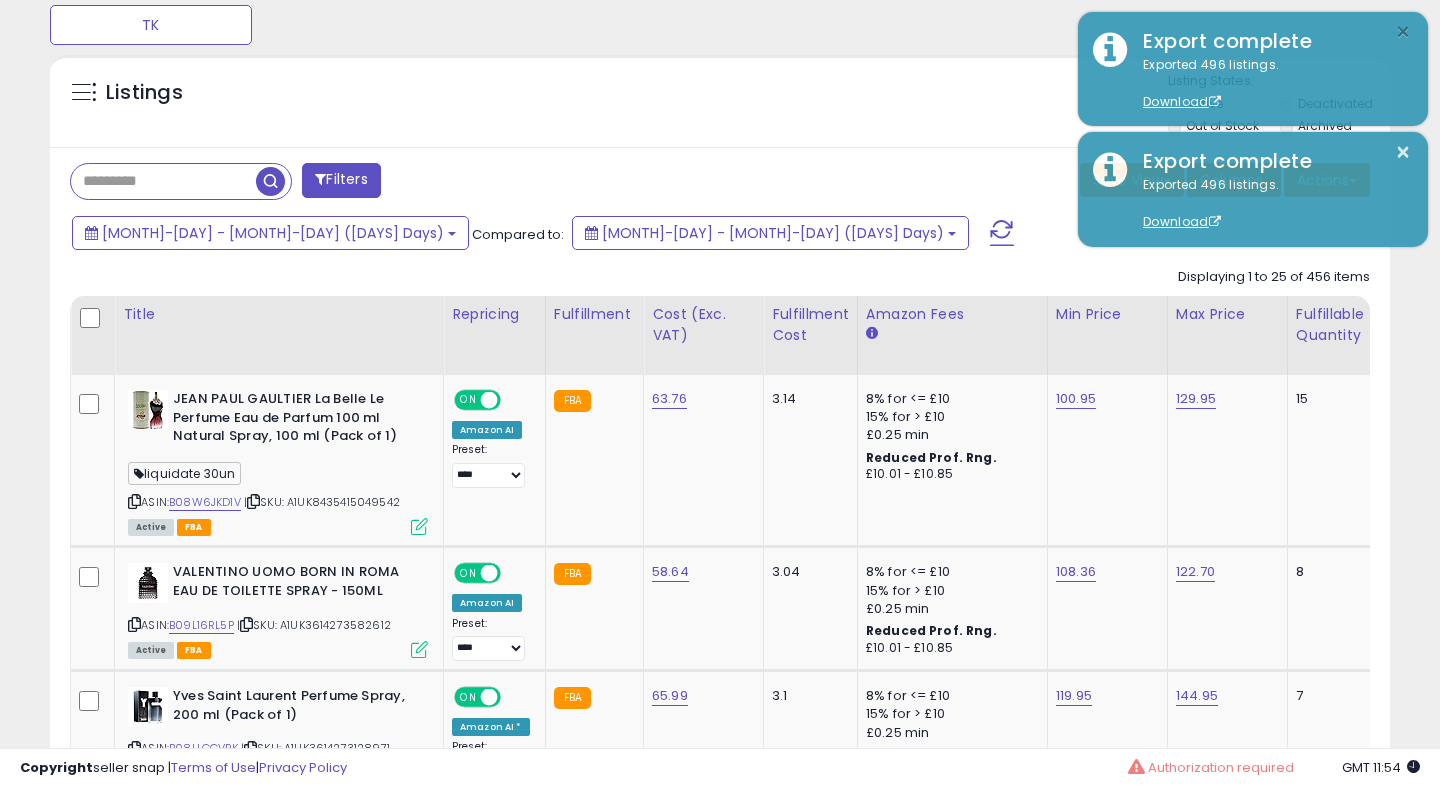 click on "×" at bounding box center [1403, 32] 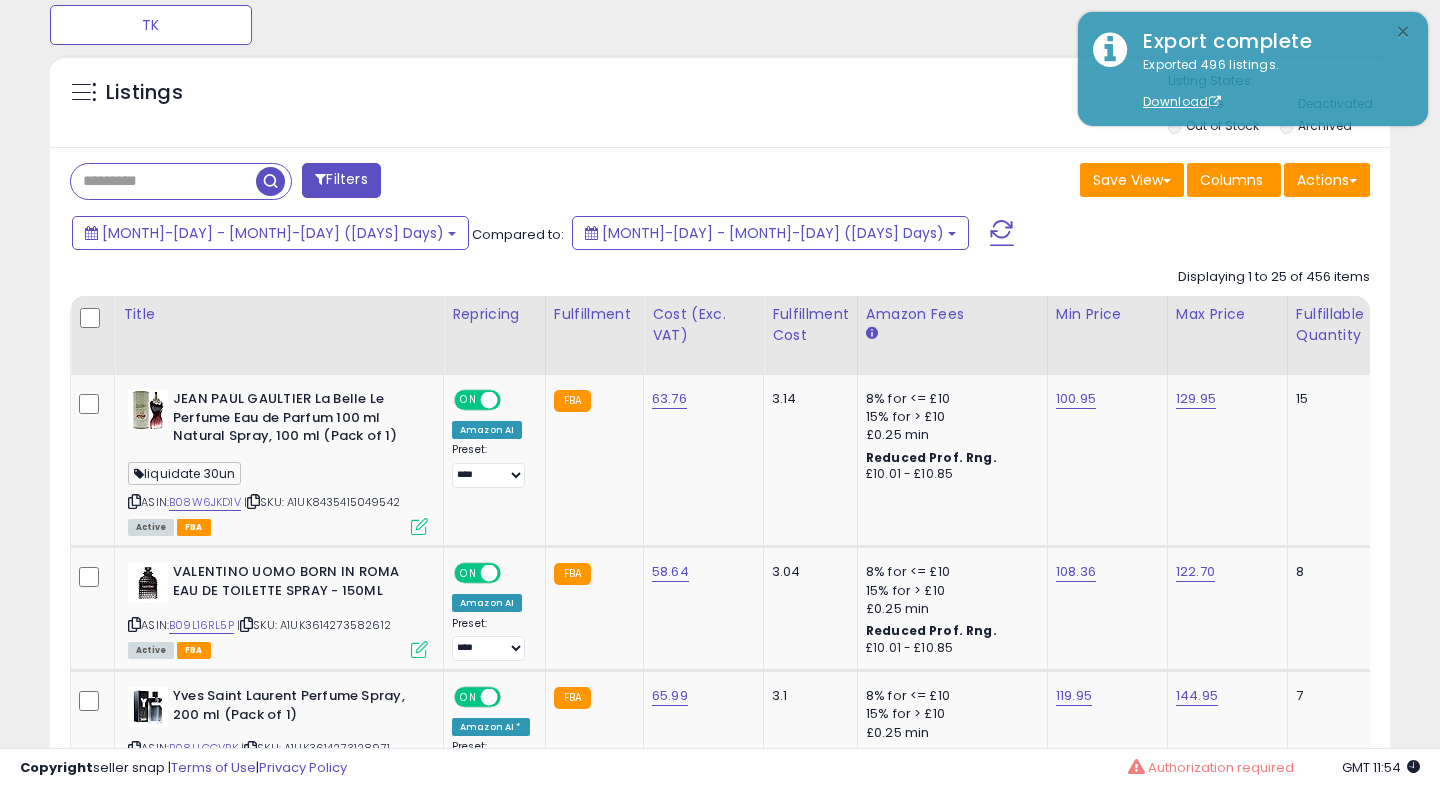click on "×" at bounding box center [1403, 32] 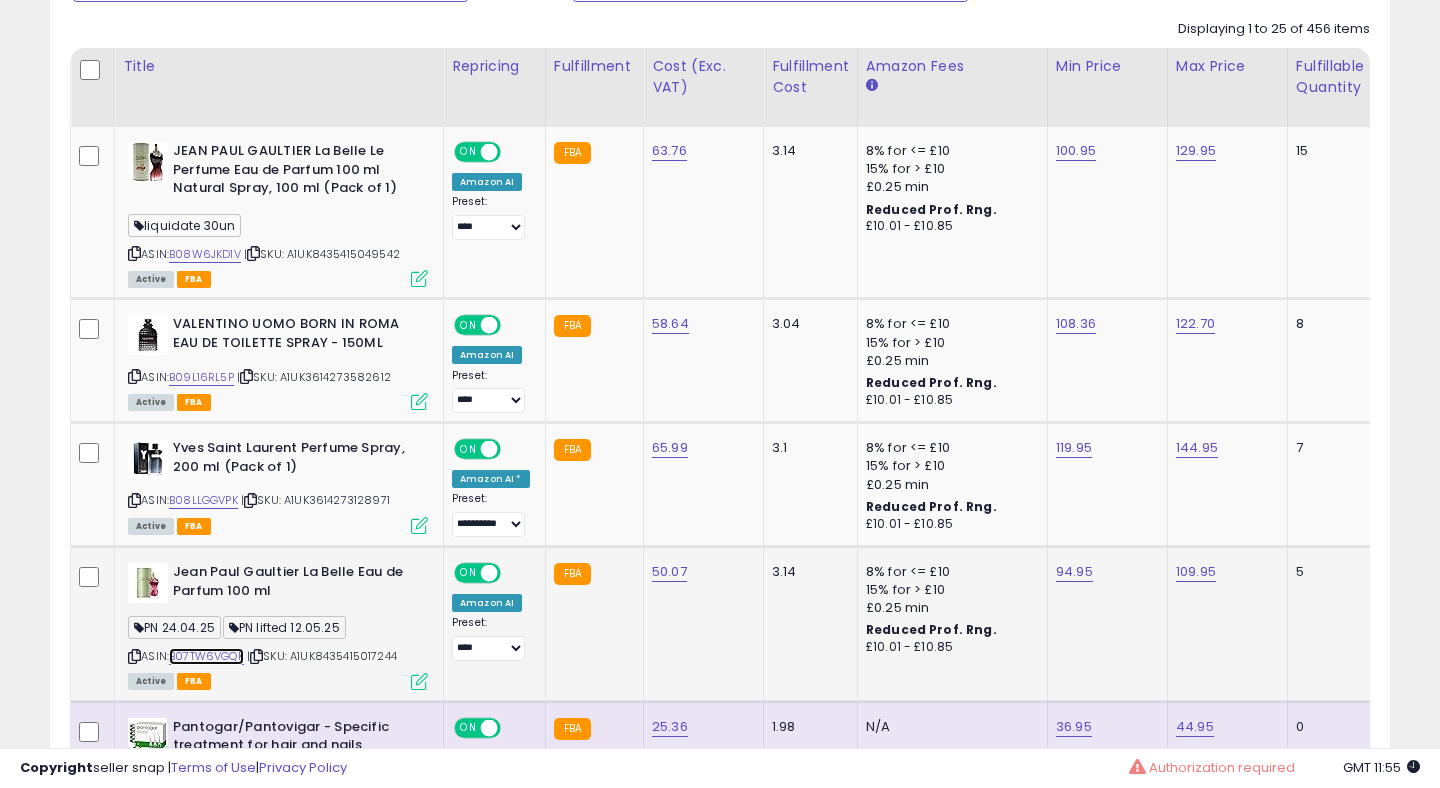 click on "B07TW6VGQK" at bounding box center [206, 656] 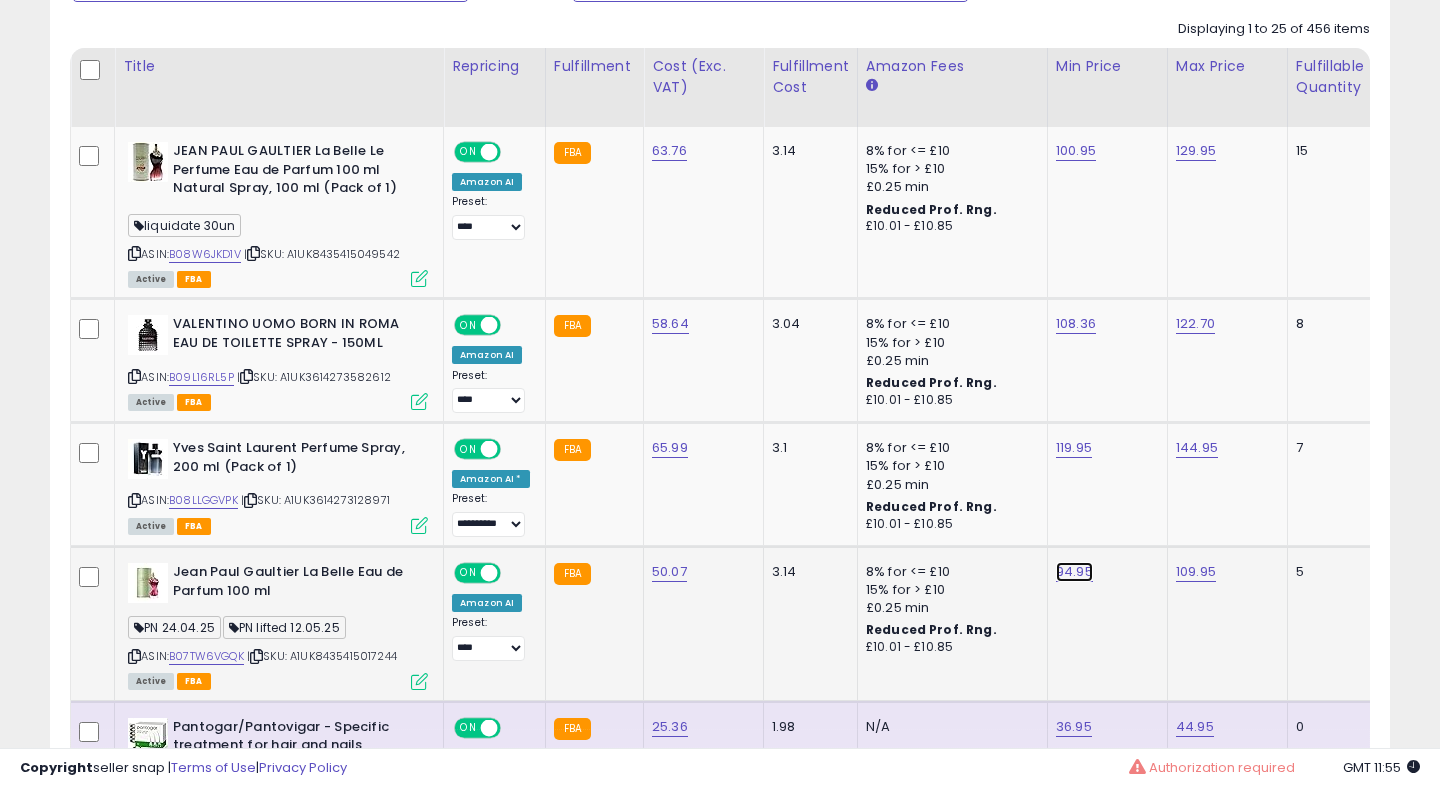 click on "94.95" at bounding box center (1076, 151) 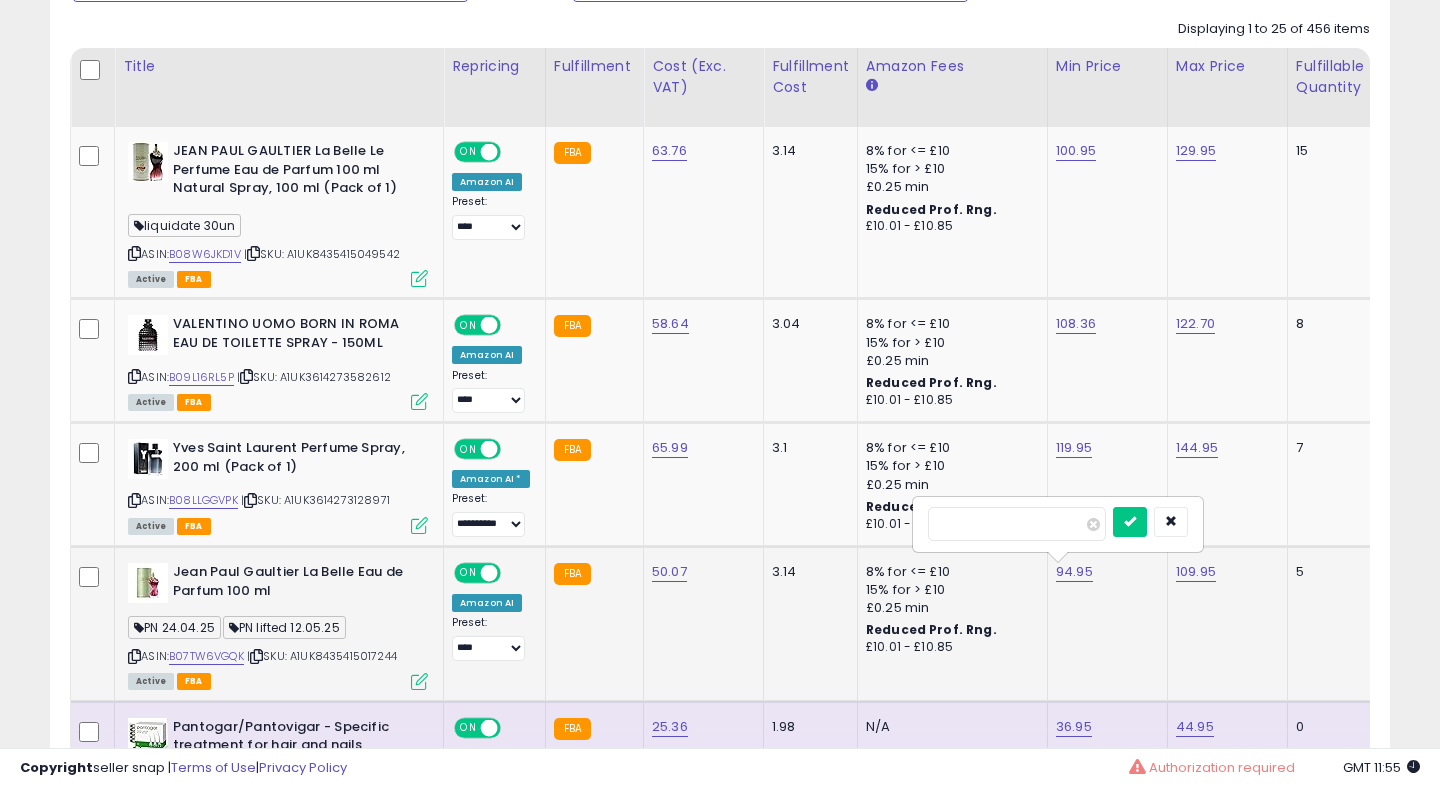 click on "*****" at bounding box center (1017, 524) 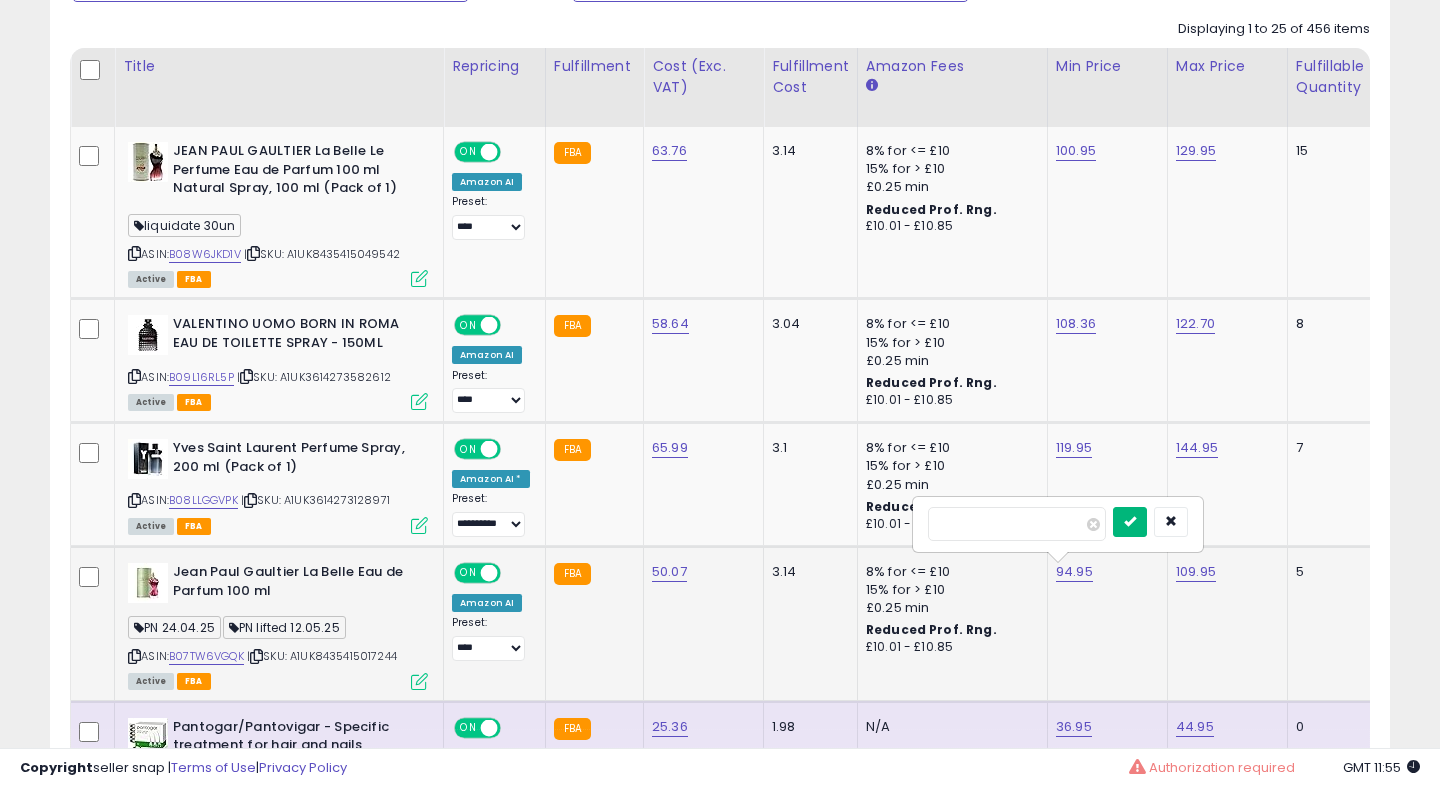 type on "****" 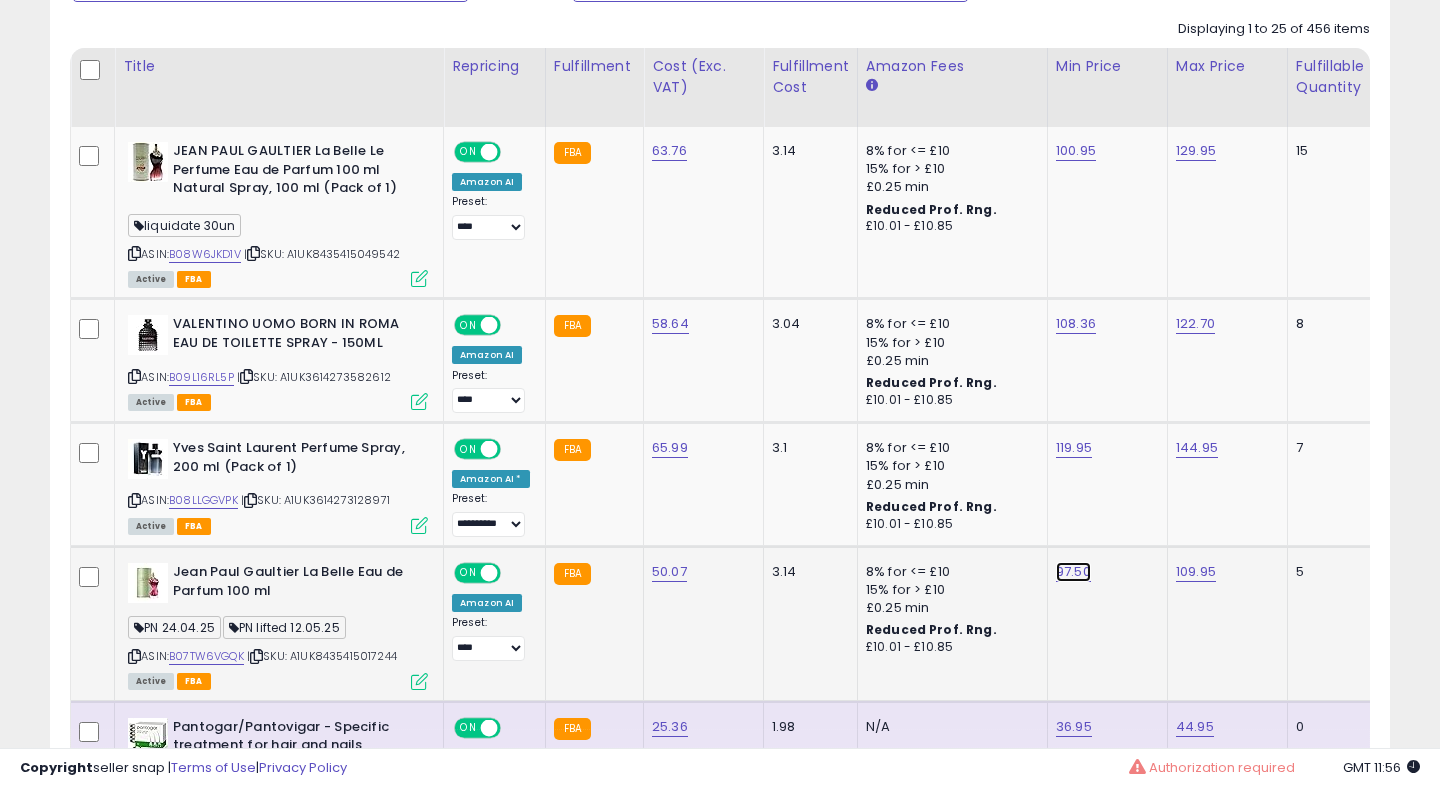 click on "97.50" at bounding box center (1076, 151) 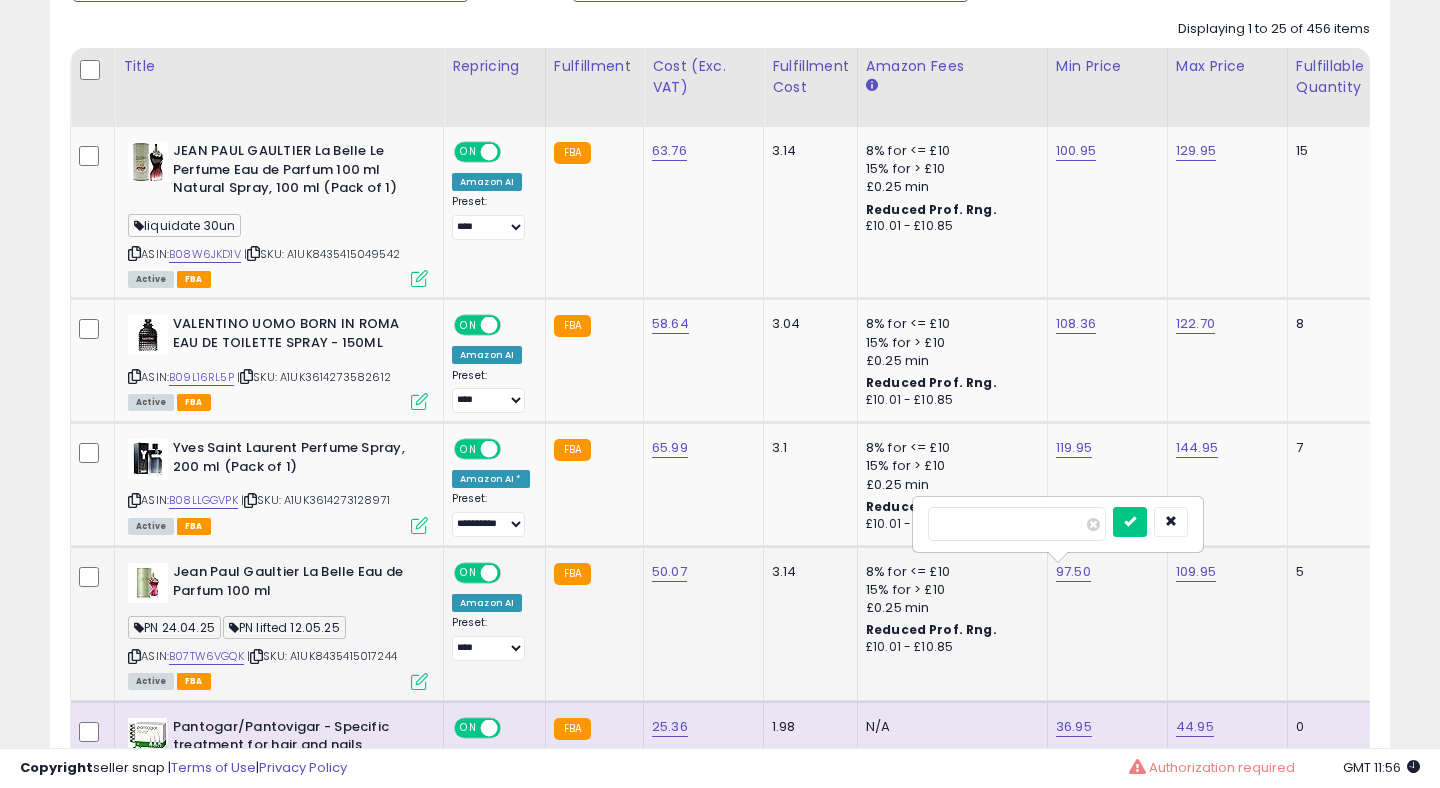 click on "97.50   *****" 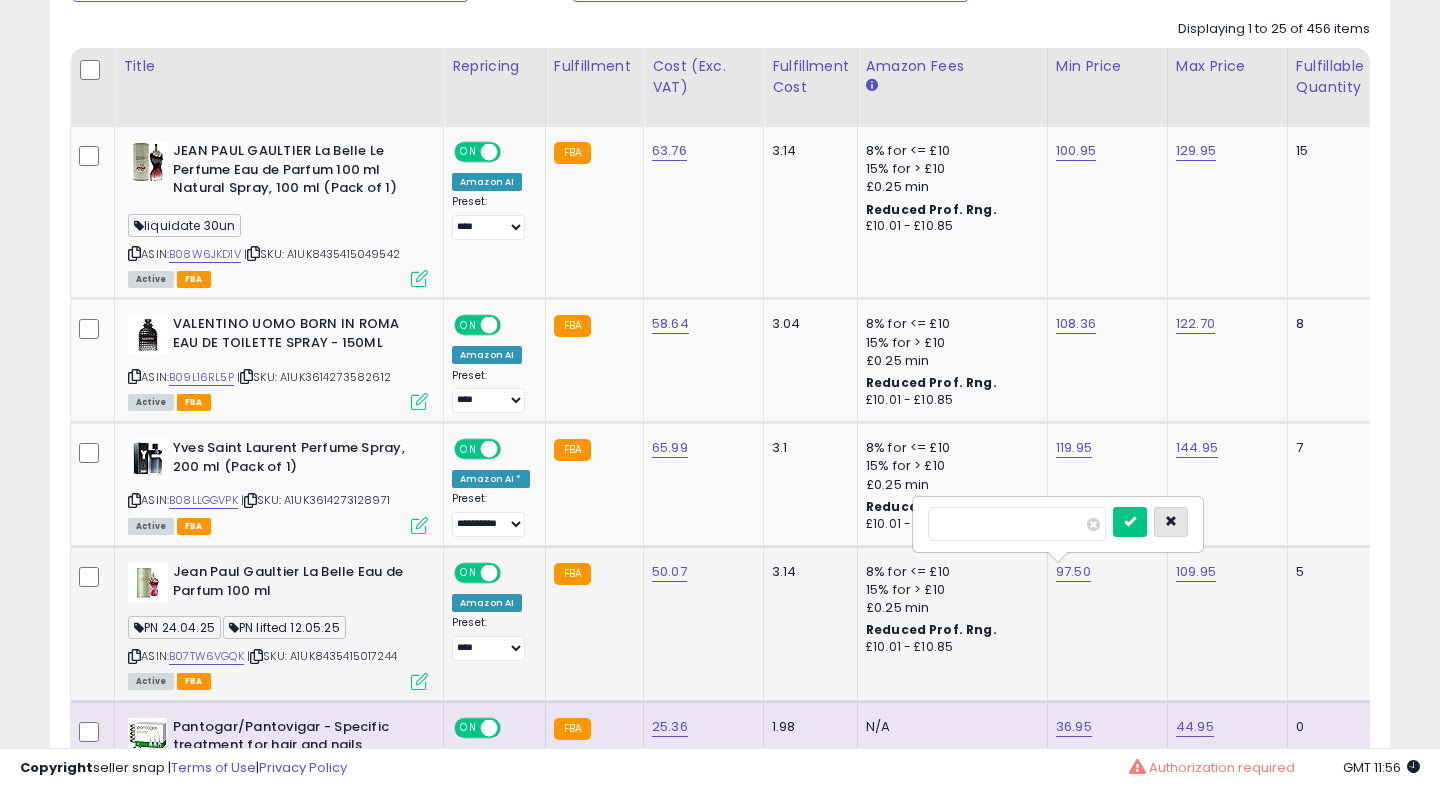 click at bounding box center (1171, 522) 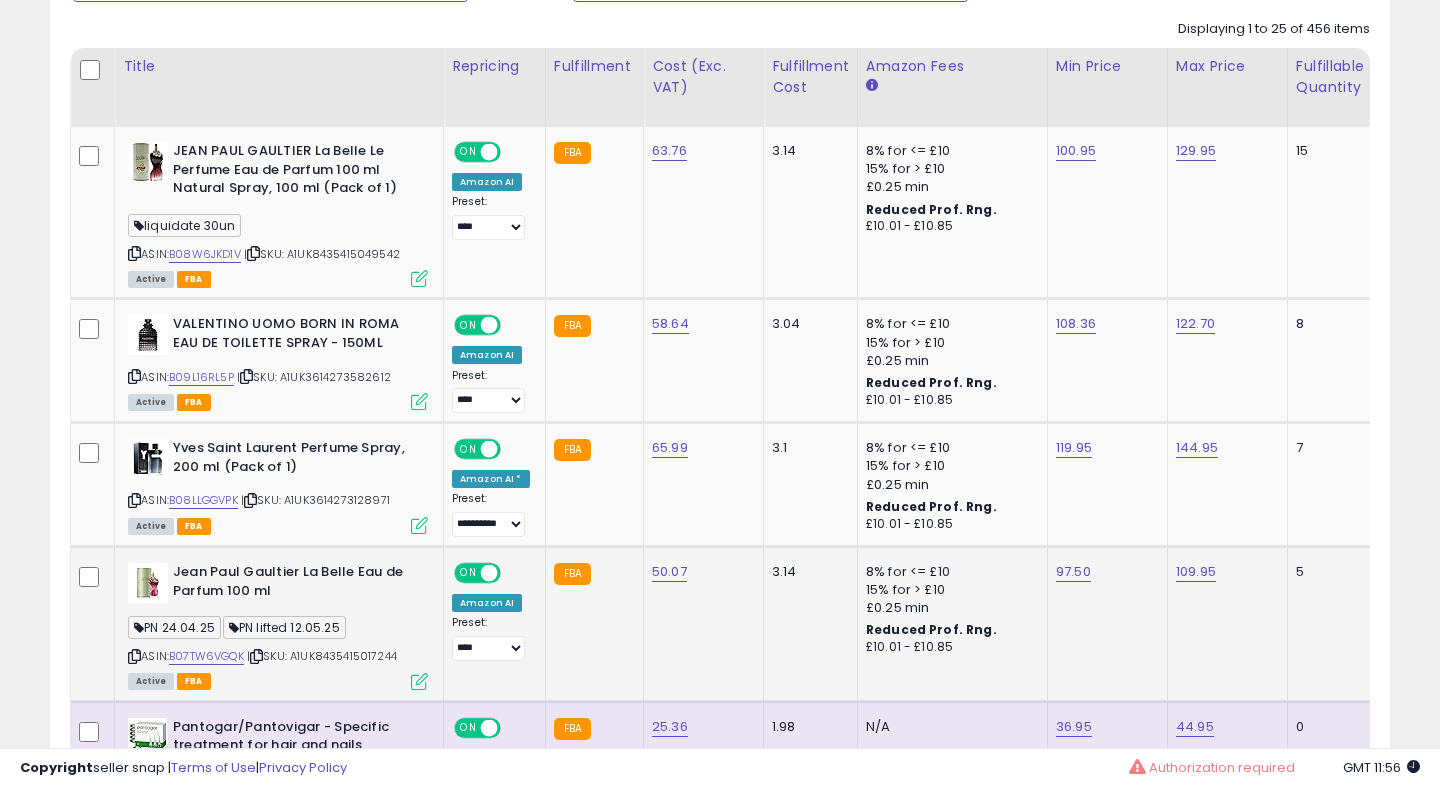 scroll, scrollTop: 0, scrollLeft: 830, axis: horizontal 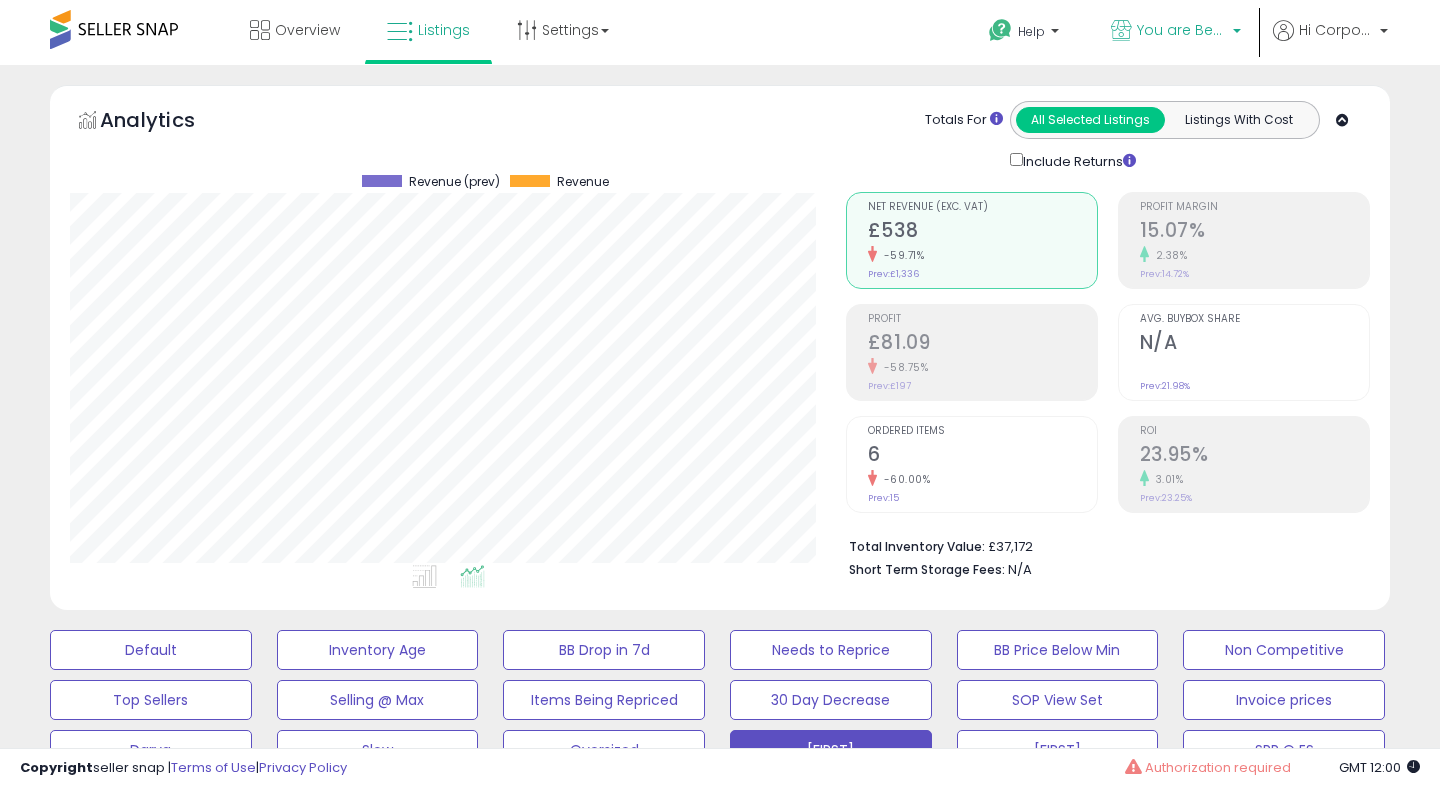 click on "You are Beautiful (UK)" at bounding box center [1182, 30] 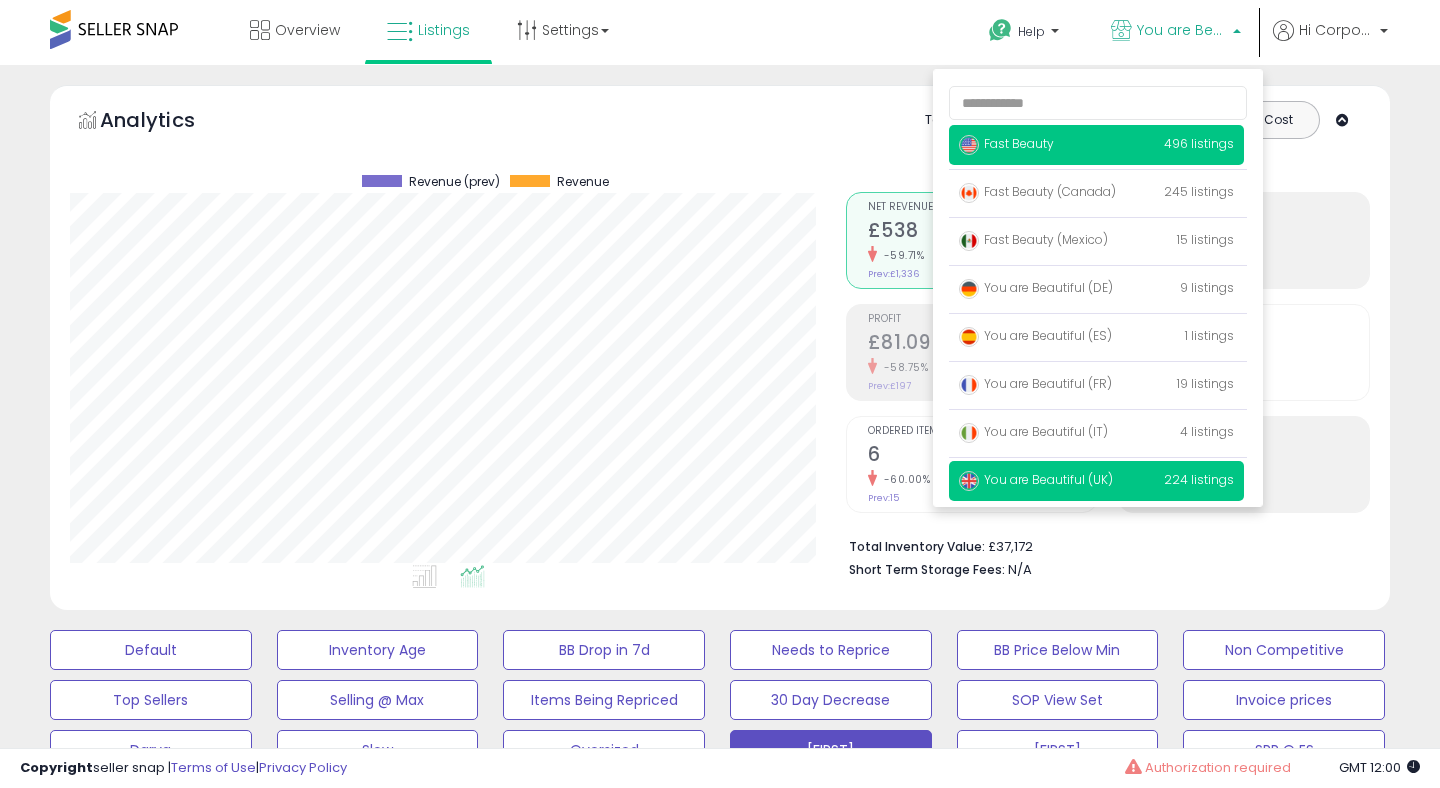 click at bounding box center (969, 145) 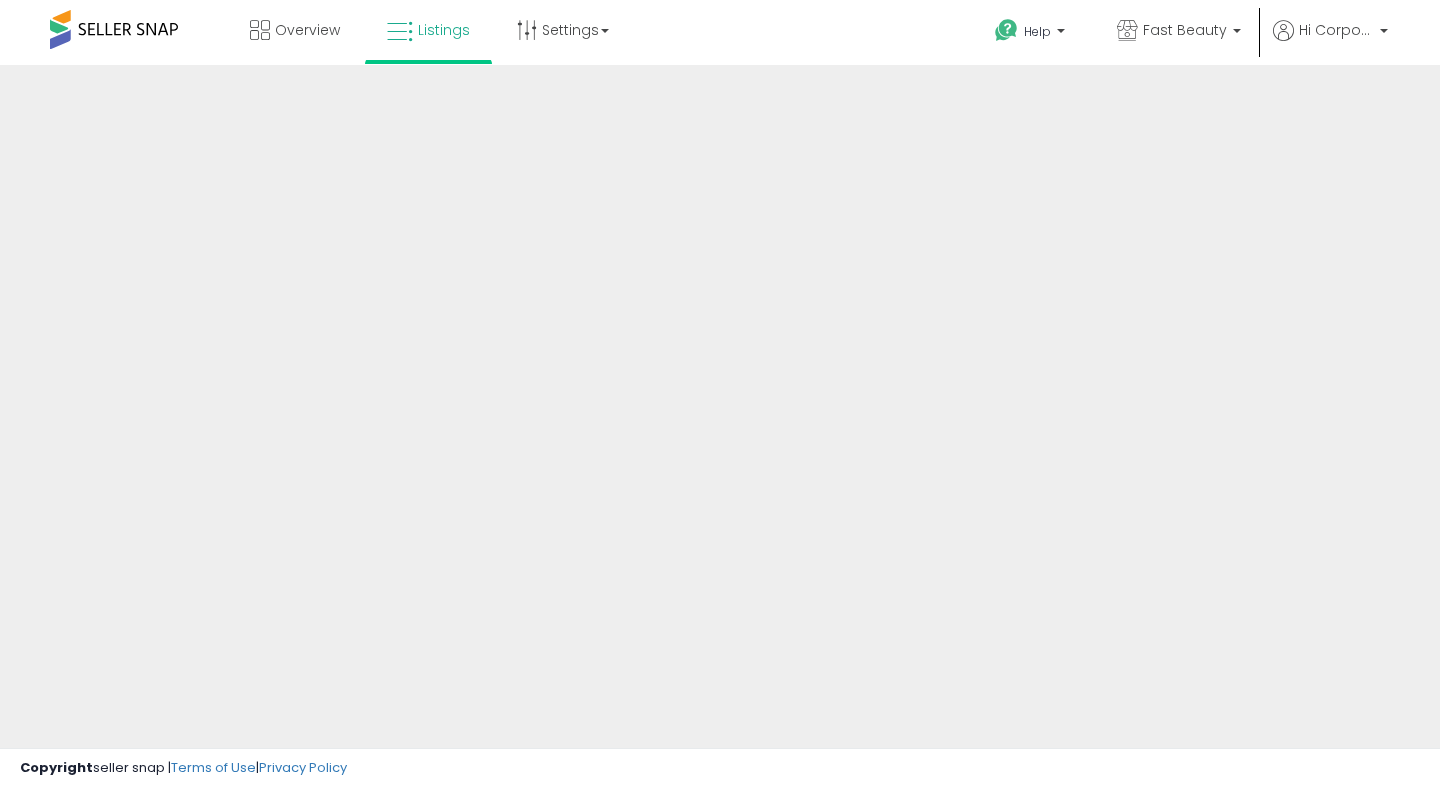 scroll, scrollTop: 0, scrollLeft: 0, axis: both 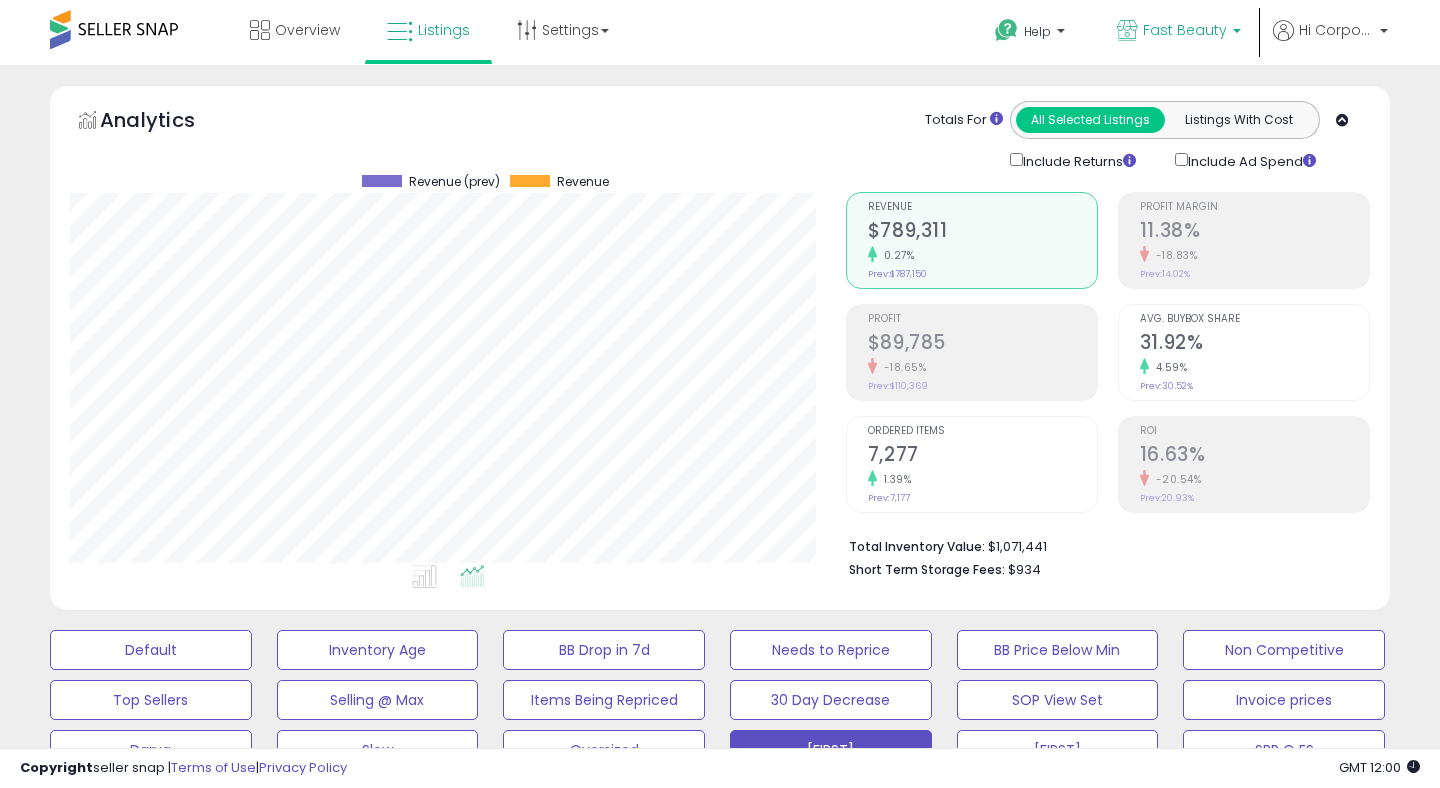 click on "Fast Beauty" at bounding box center [1185, 30] 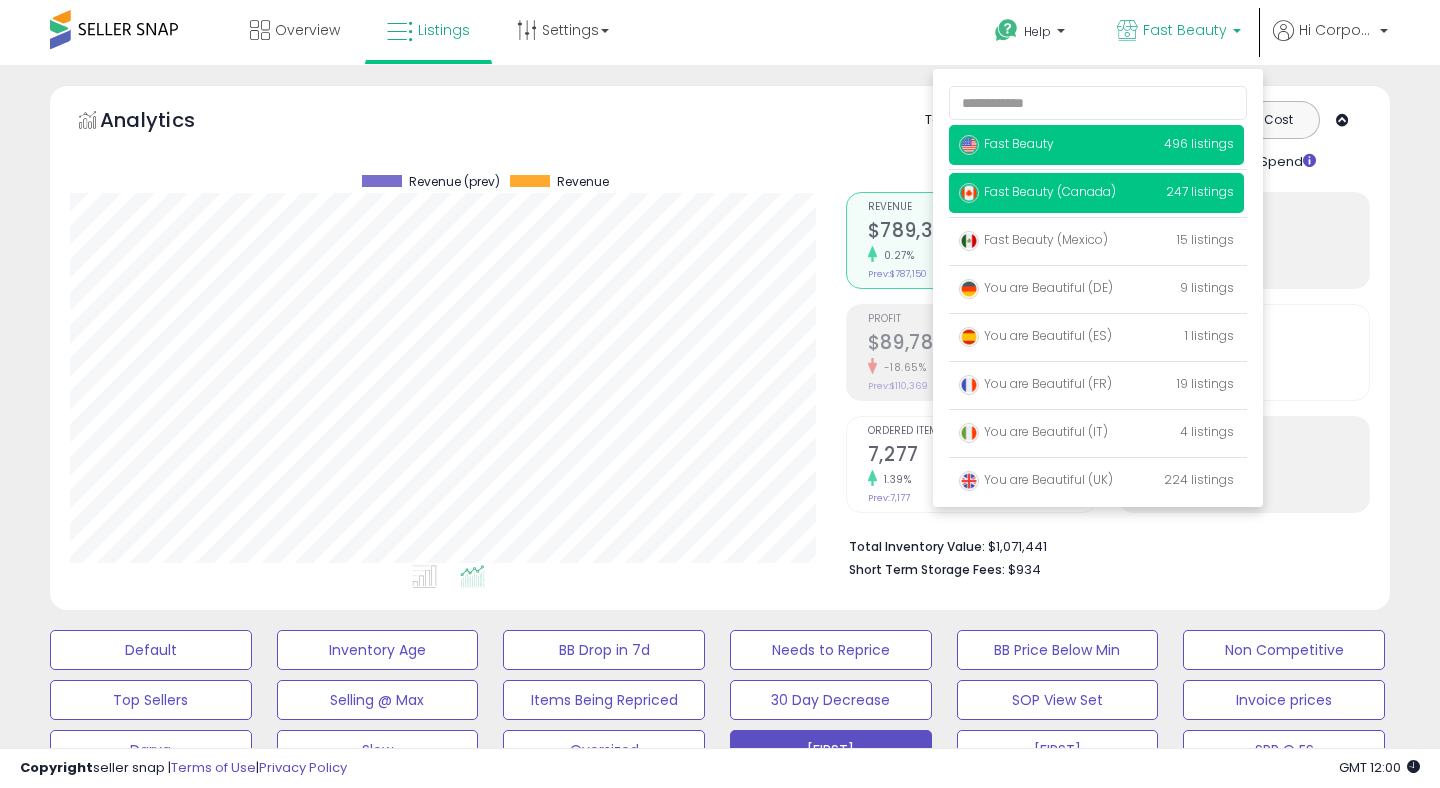 click on "Fast Beauty (Canada)" at bounding box center (1037, 191) 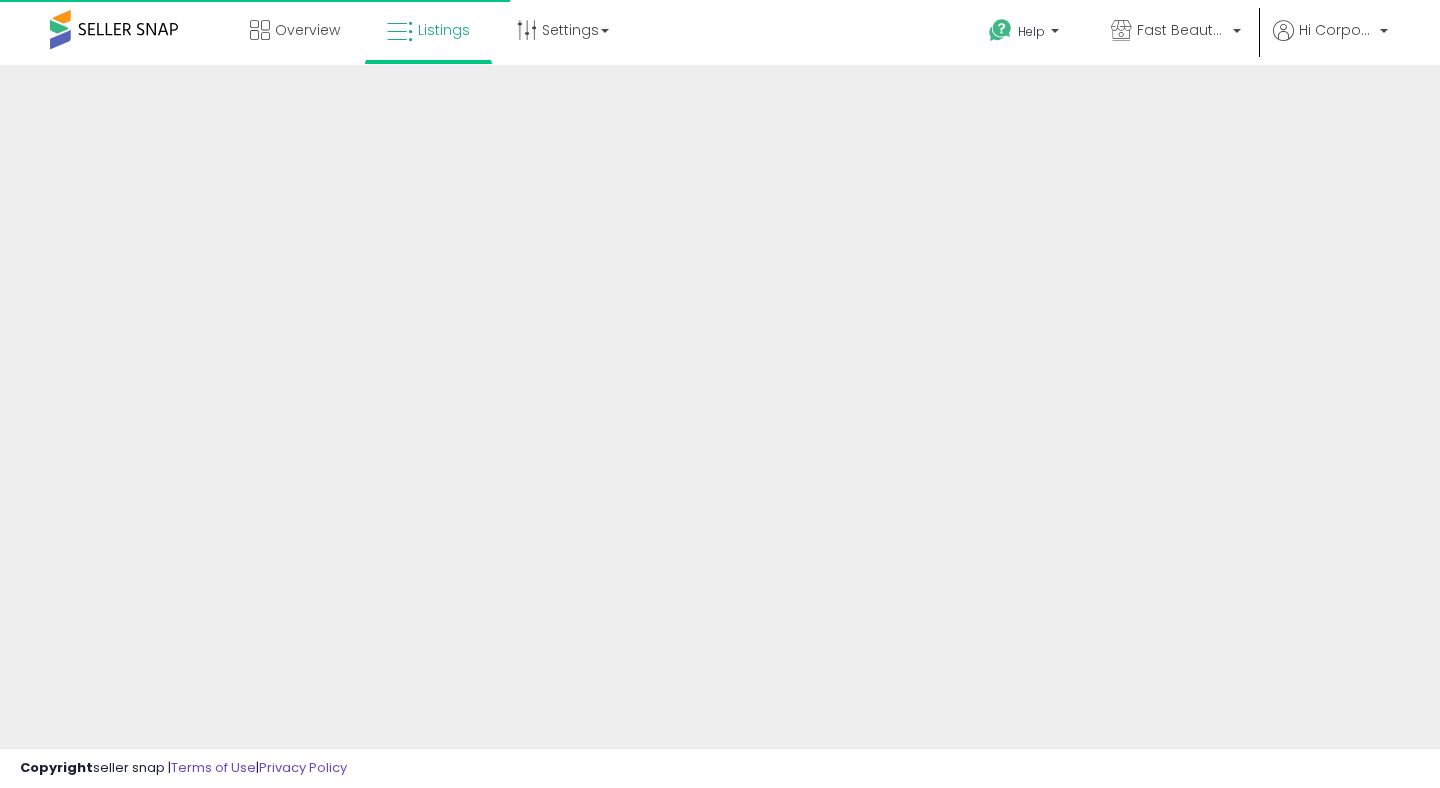scroll, scrollTop: 0, scrollLeft: 0, axis: both 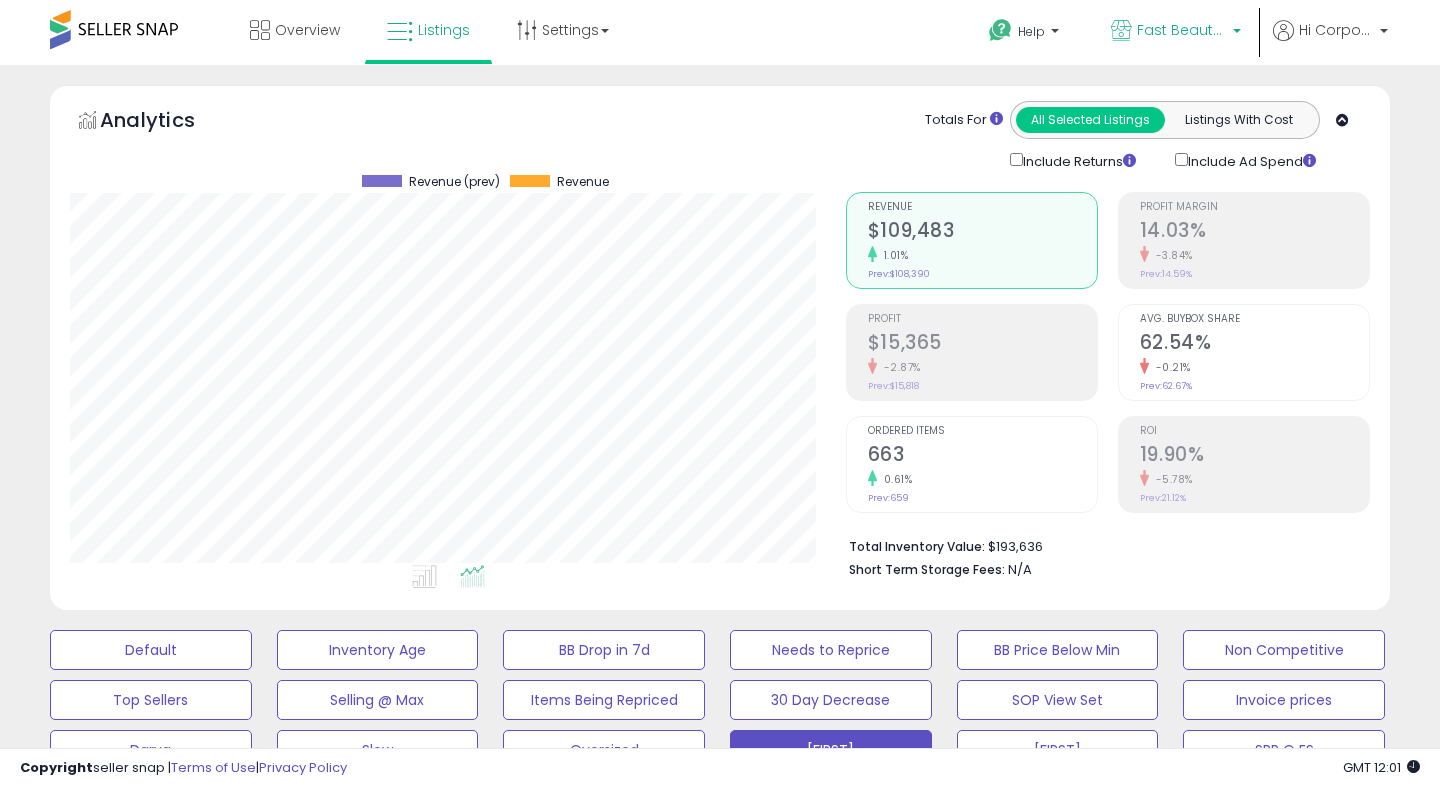 click on "Fast Beauty (Canada)" at bounding box center [1182, 30] 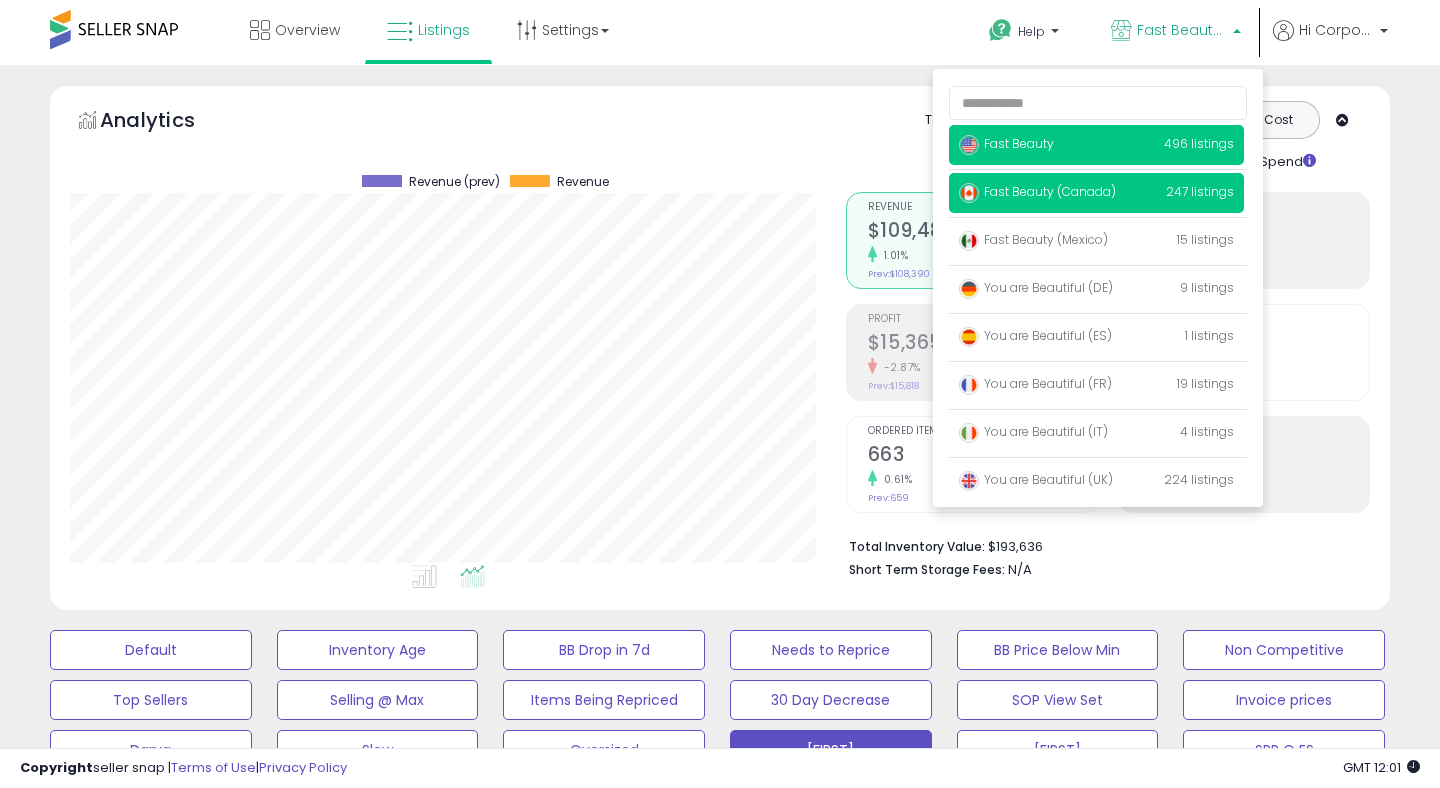 click on "Fast Beauty" at bounding box center [1006, 143] 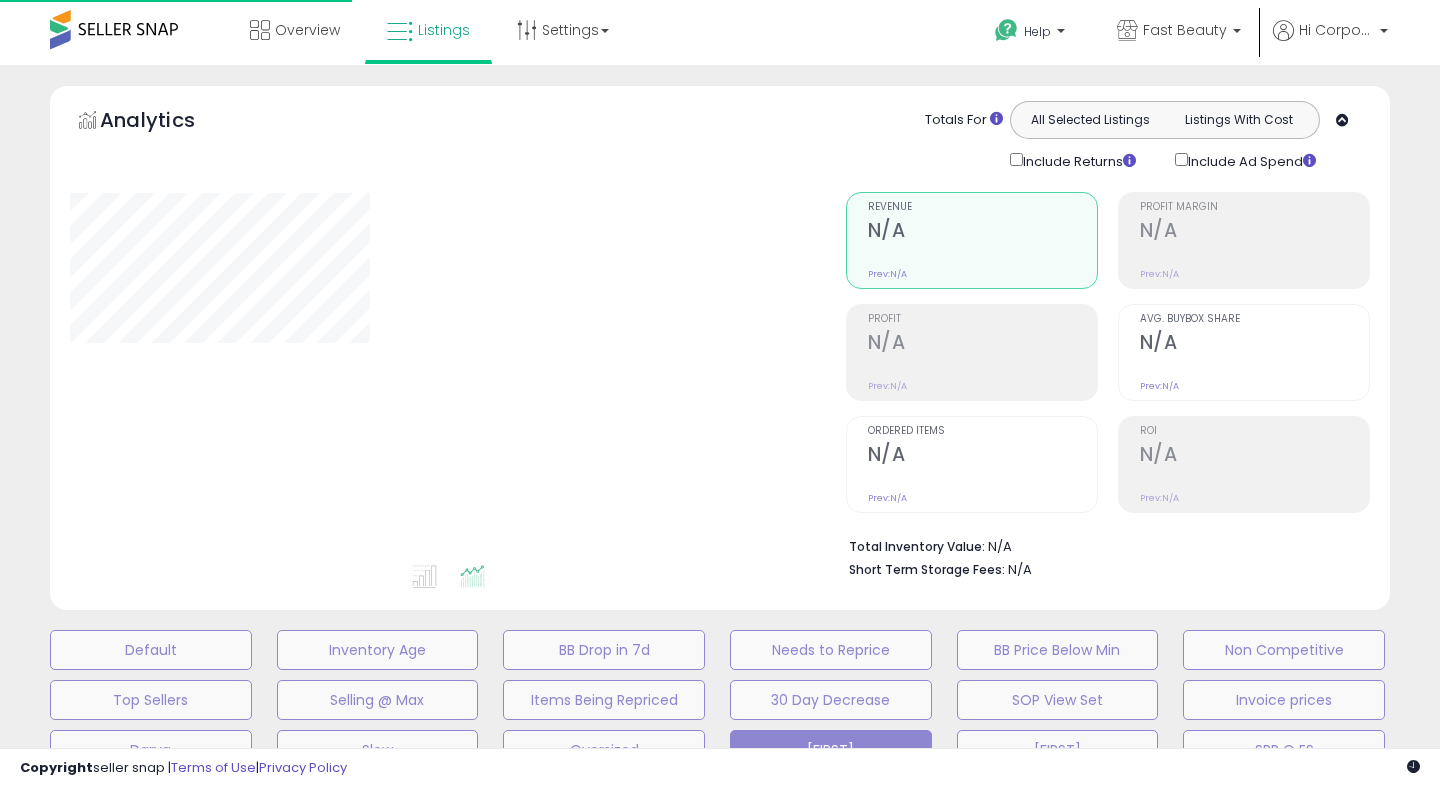 scroll, scrollTop: 0, scrollLeft: 0, axis: both 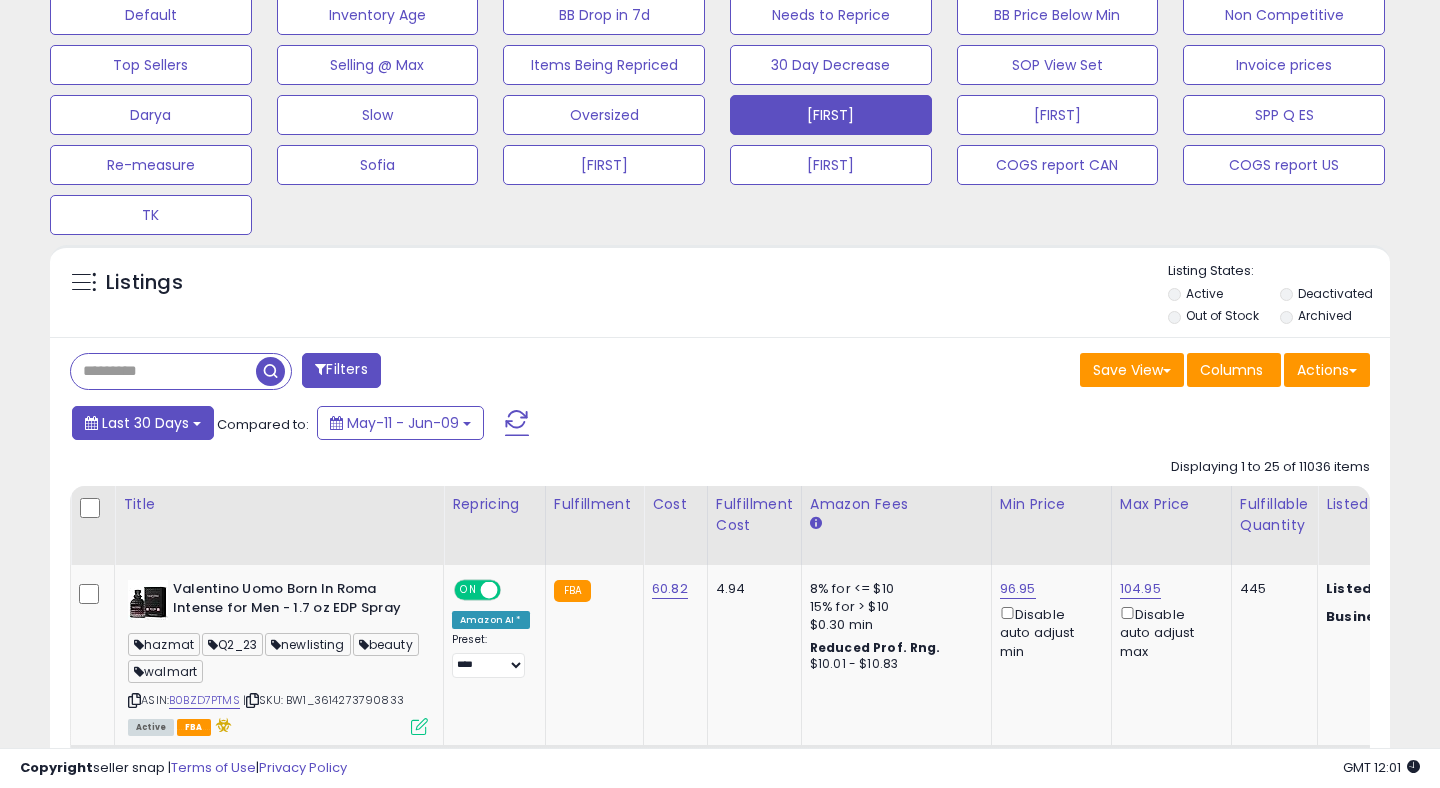 click on "Last 30 Days" at bounding box center [145, 423] 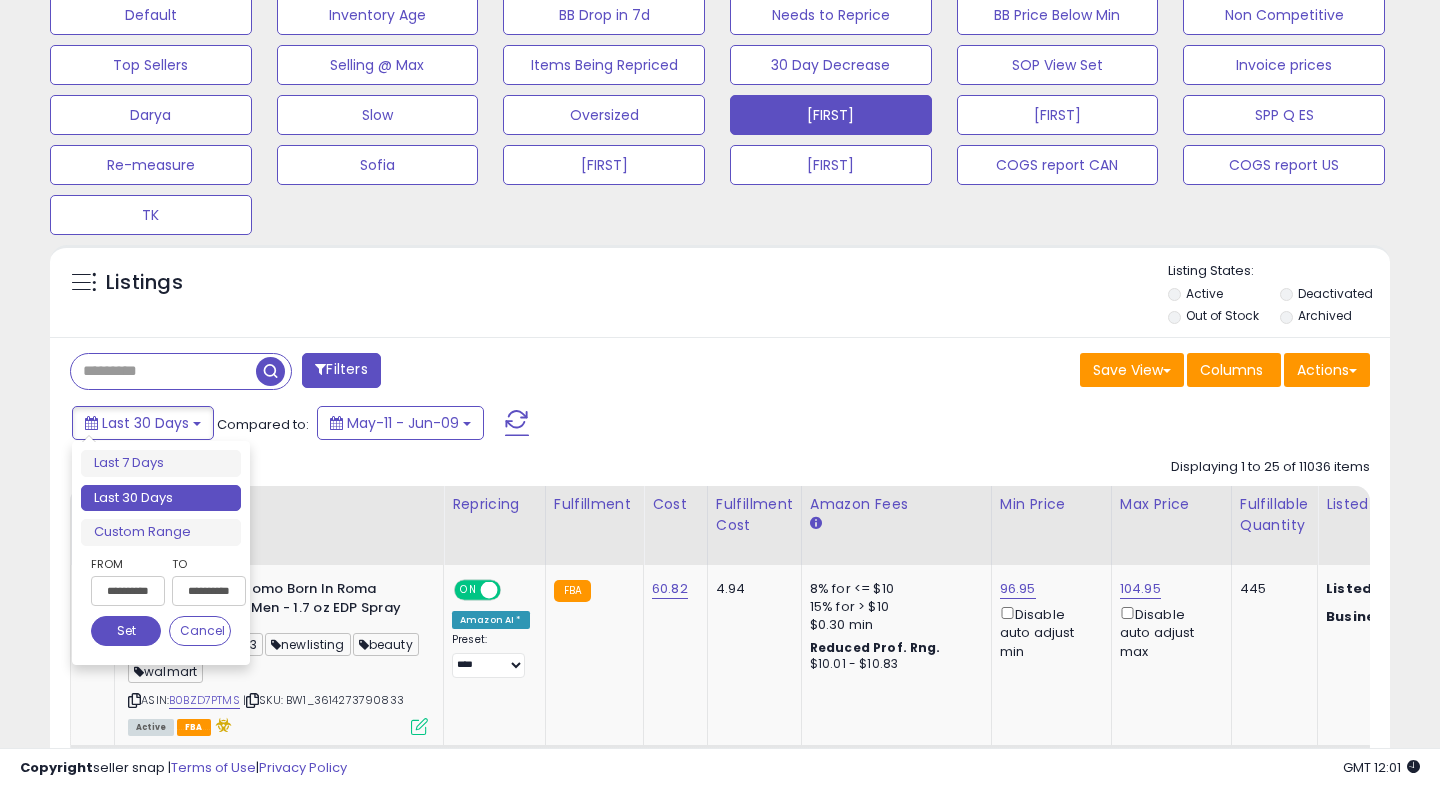 click on "**********" at bounding box center (128, 591) 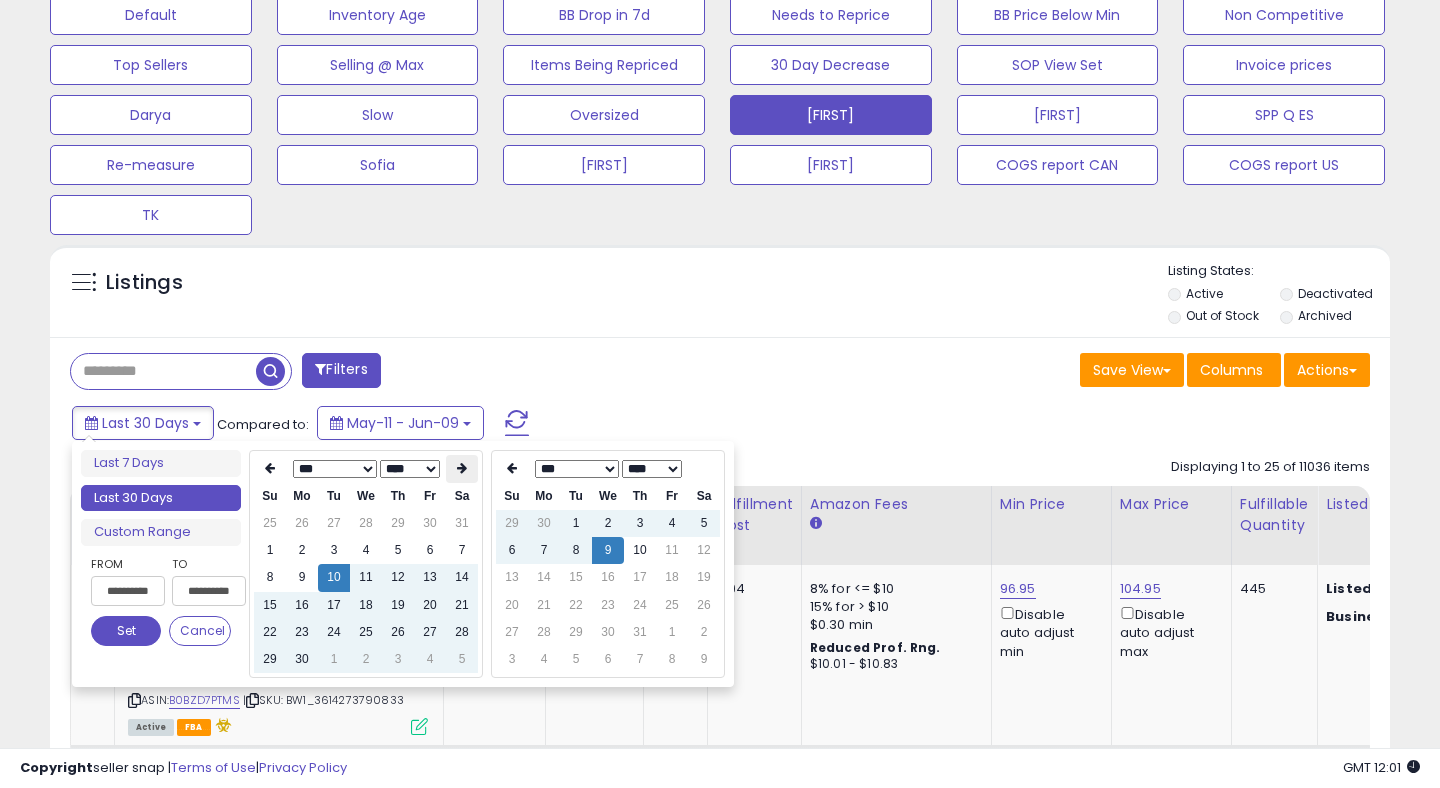 click at bounding box center (462, 468) 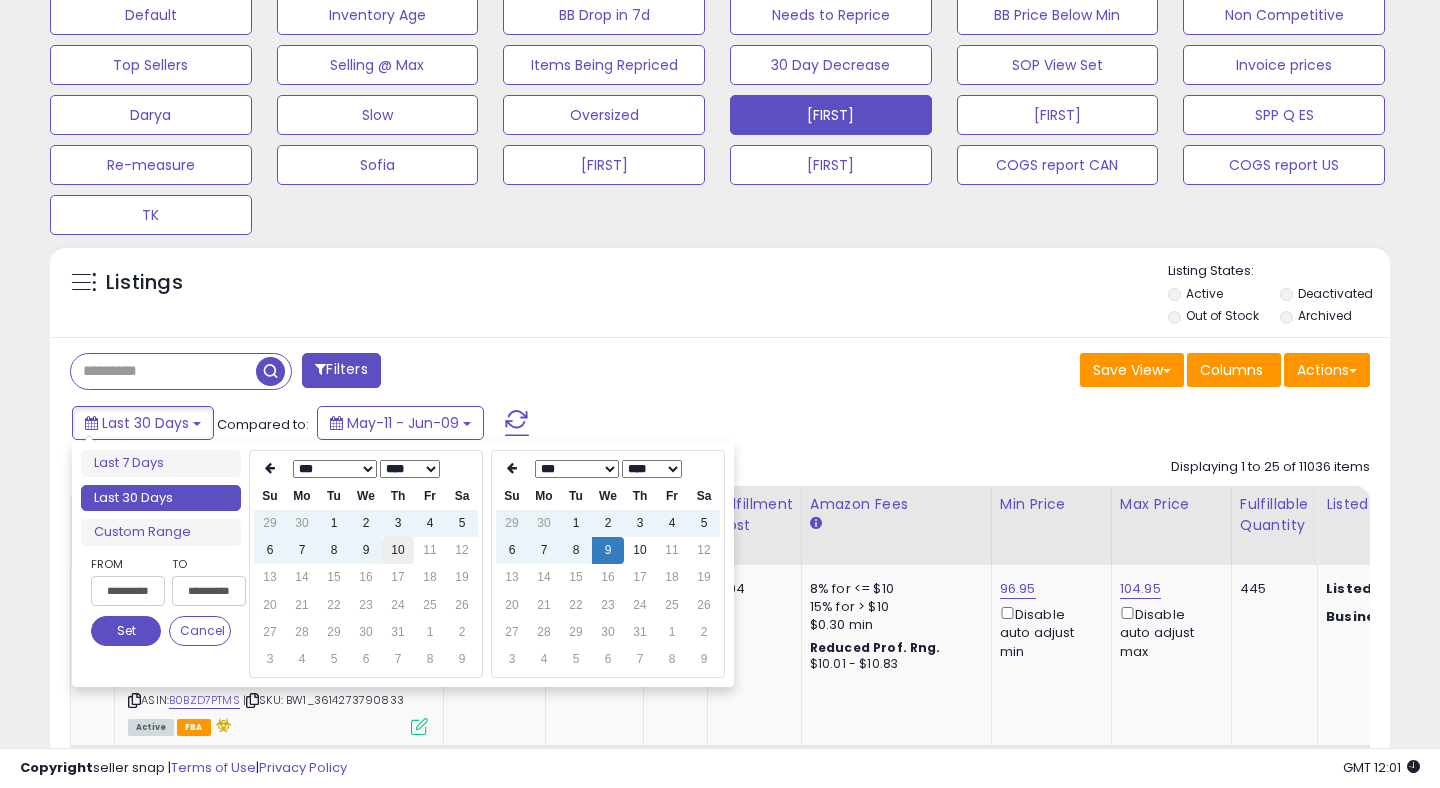 type on "**********" 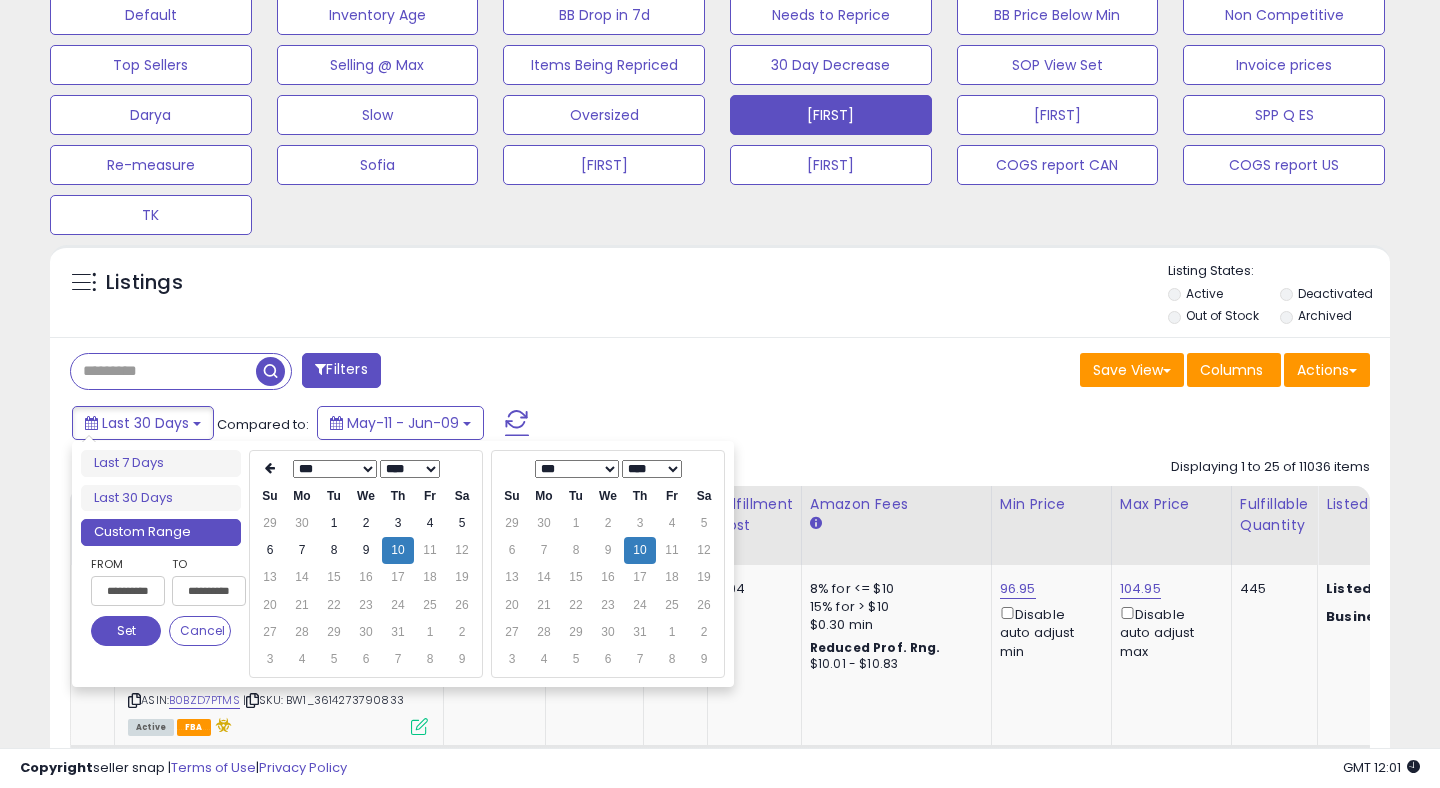 type on "**********" 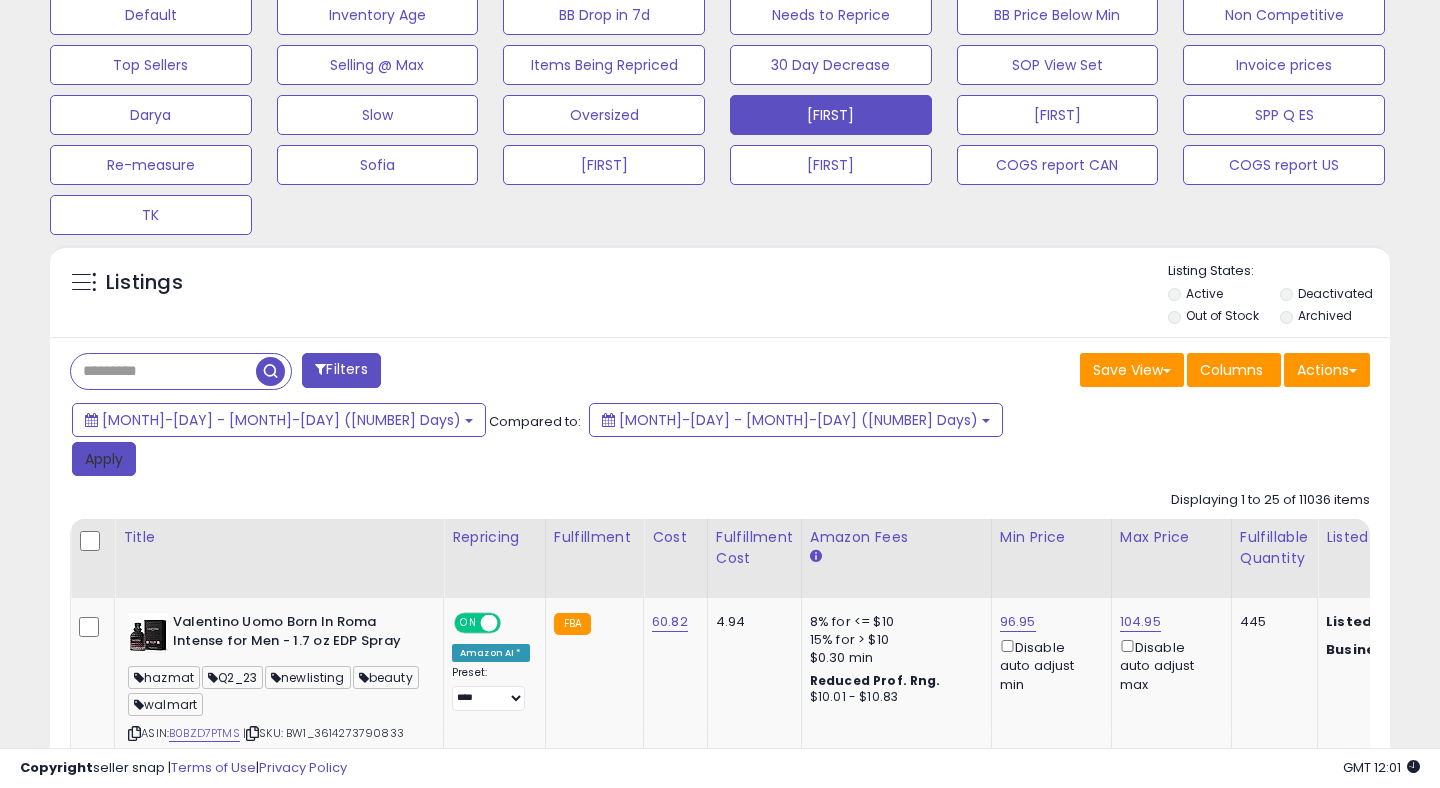 click on "Apply" at bounding box center (104, 459) 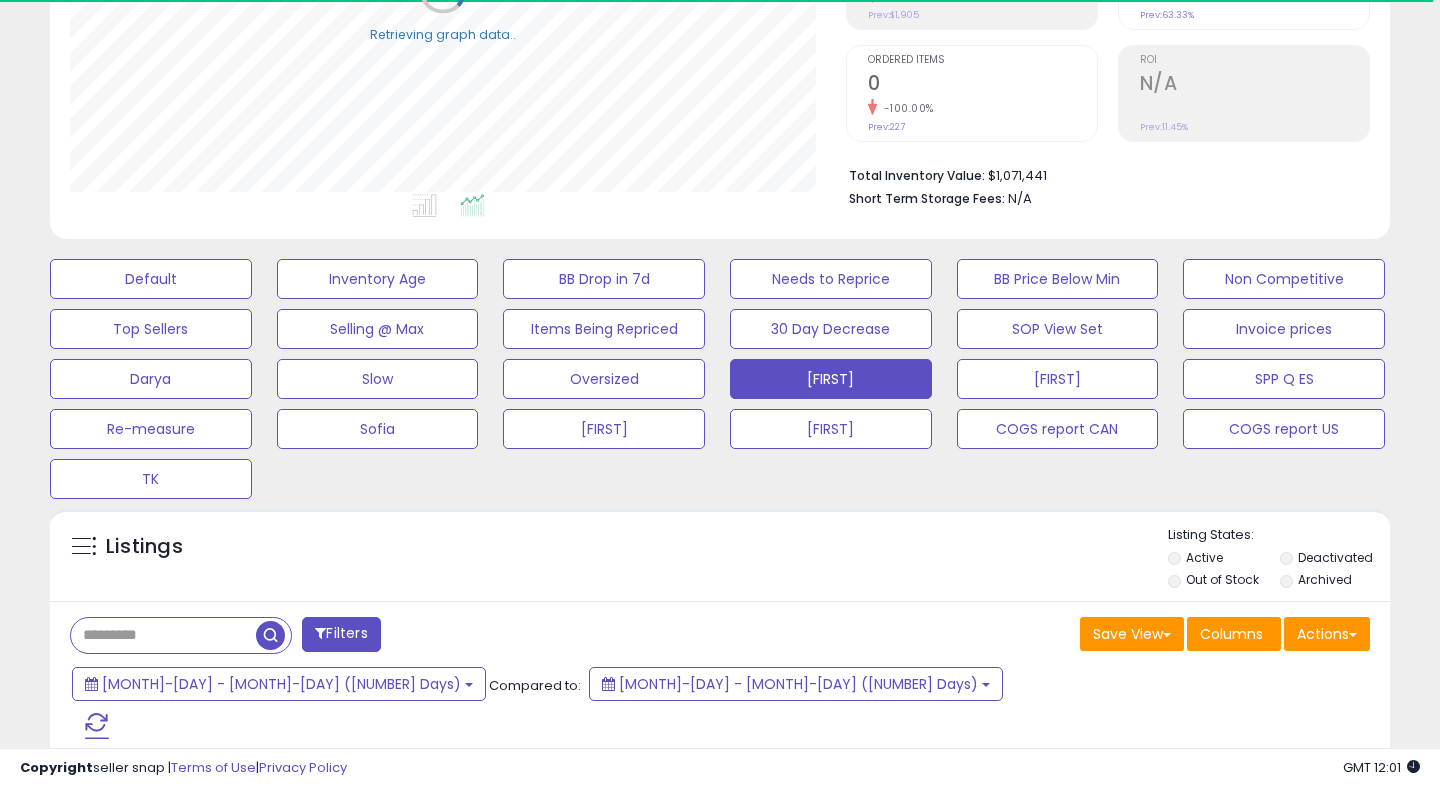 scroll, scrollTop: 0, scrollLeft: 0, axis: both 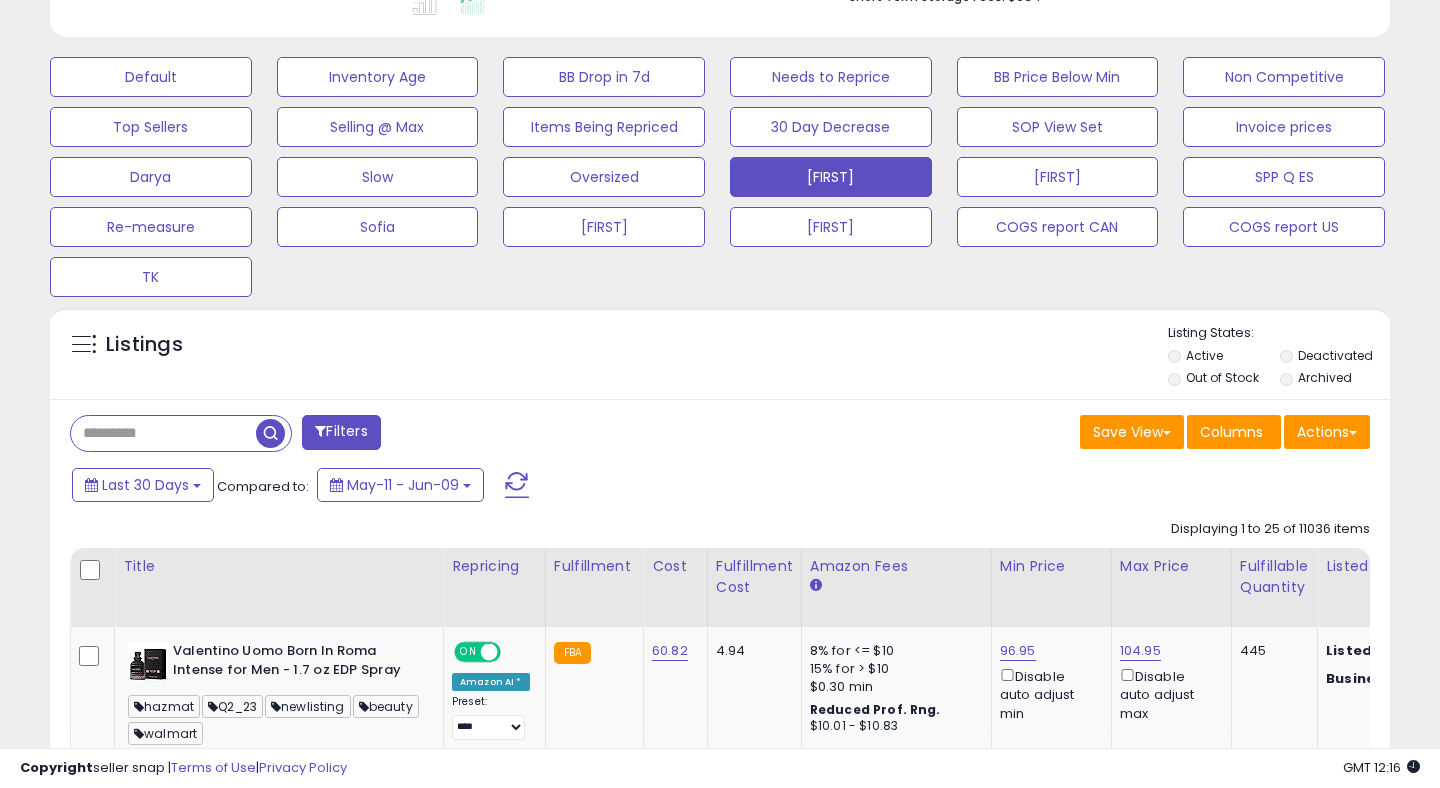 click at bounding box center [517, 485] 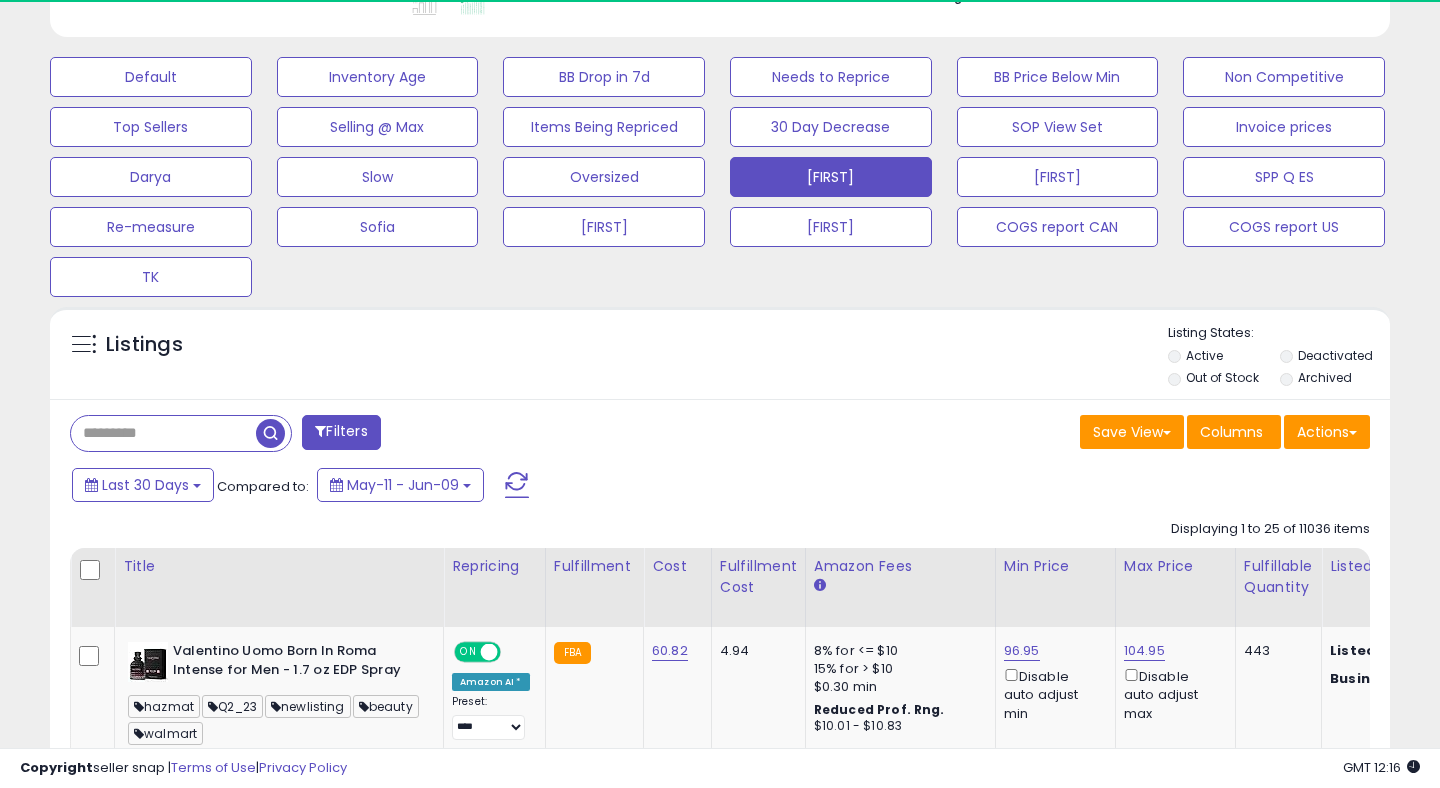 scroll, scrollTop: 999590, scrollLeft: 999224, axis: both 